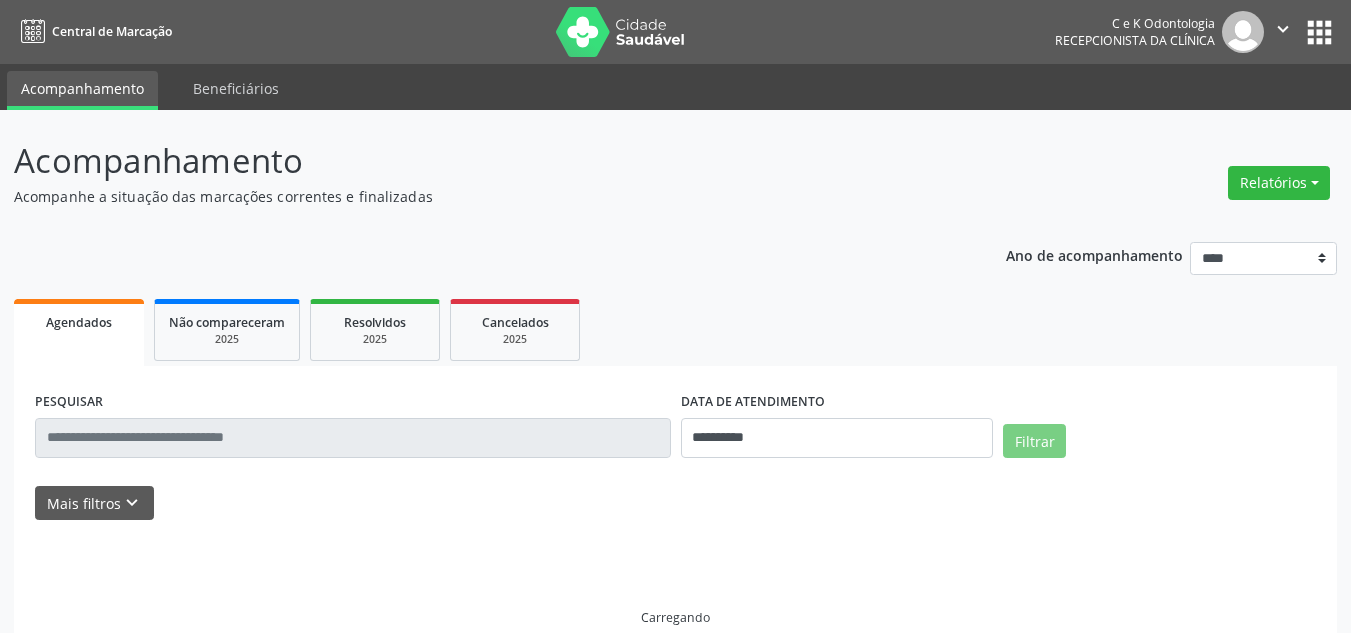scroll, scrollTop: 0, scrollLeft: 0, axis: both 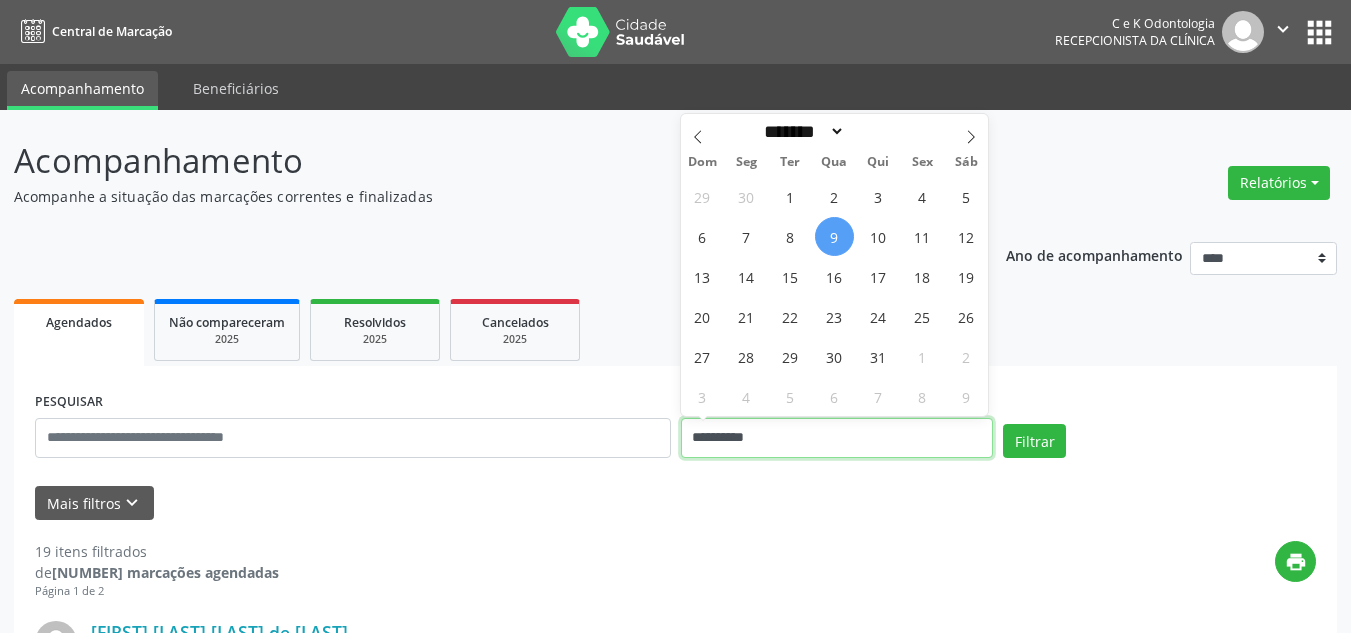 click on "**********" at bounding box center (837, 438) 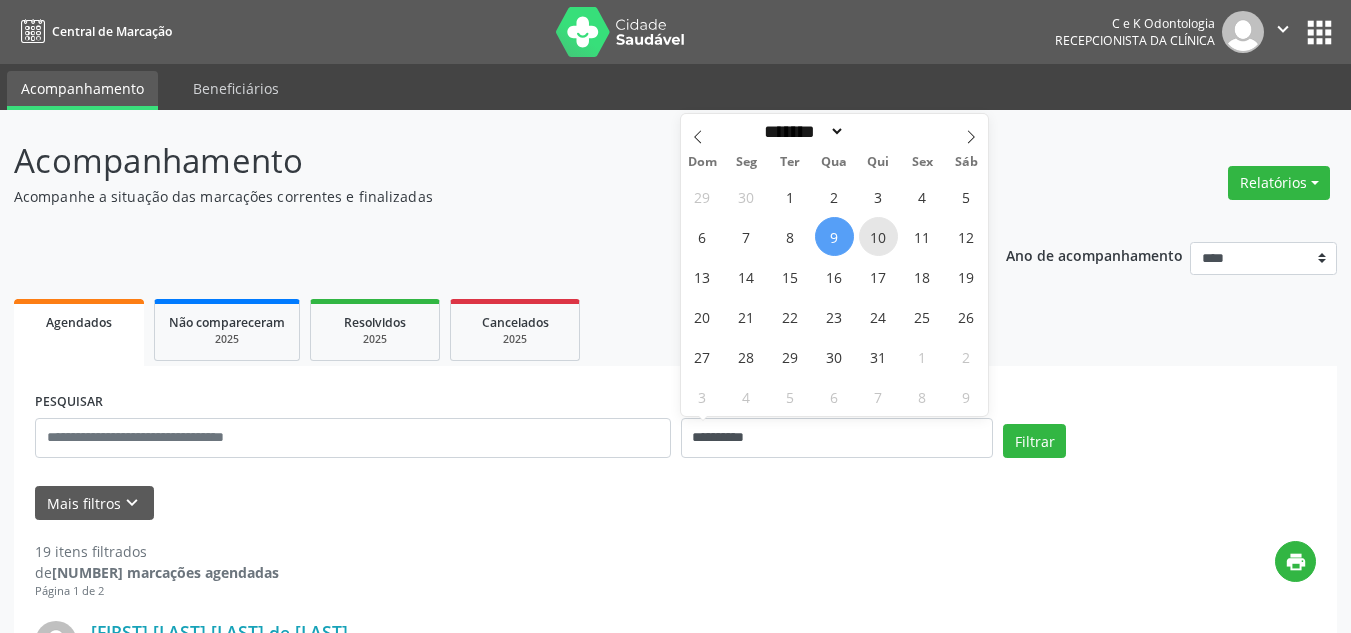 click on "10" at bounding box center [878, 236] 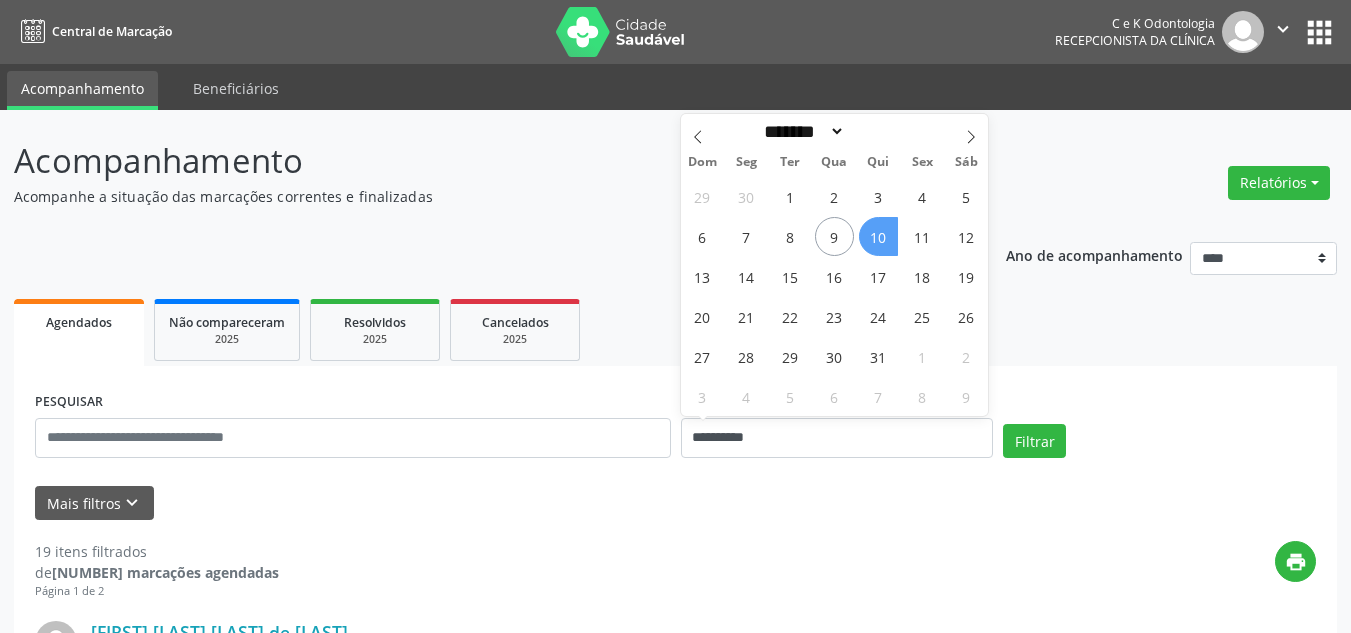 click on "10" at bounding box center [878, 236] 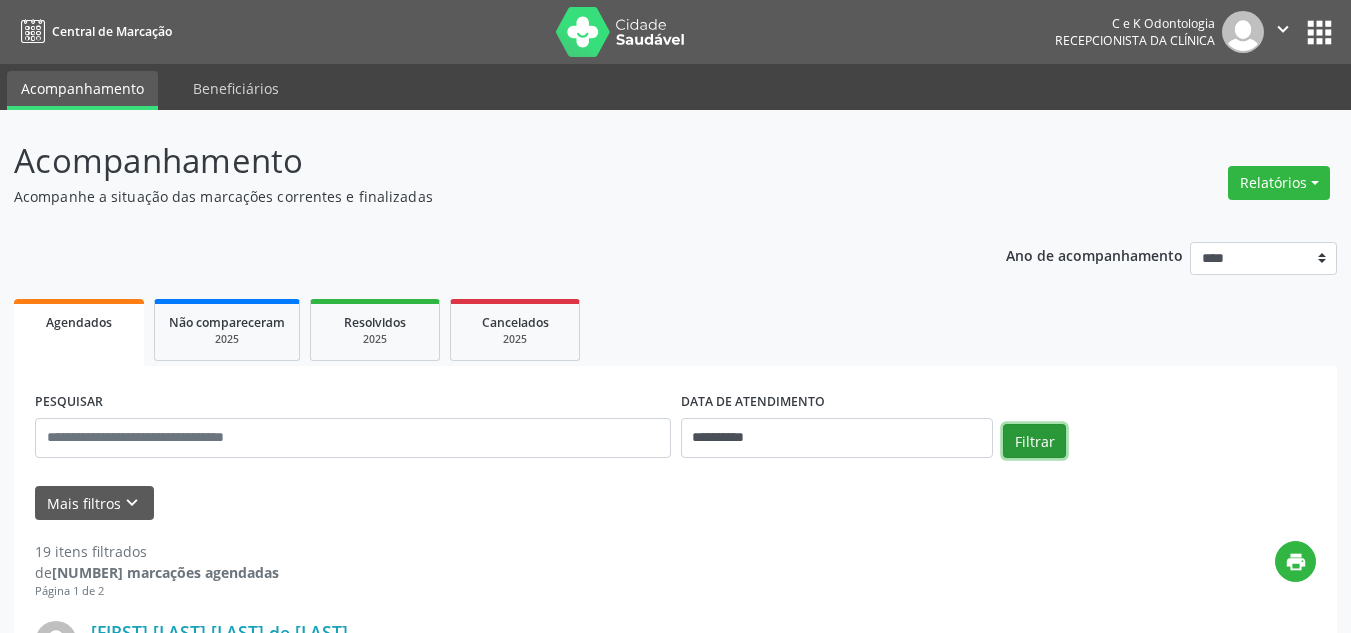 click on "Filtrar" at bounding box center (1034, 441) 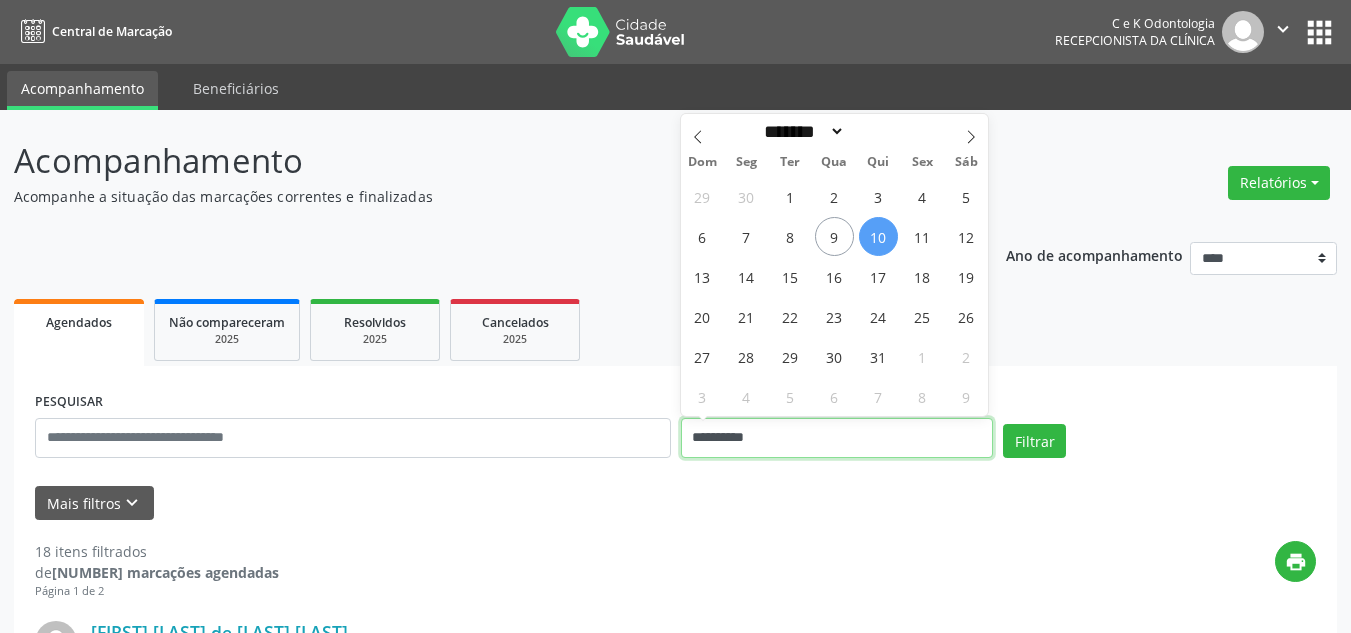 click on "**********" at bounding box center (837, 438) 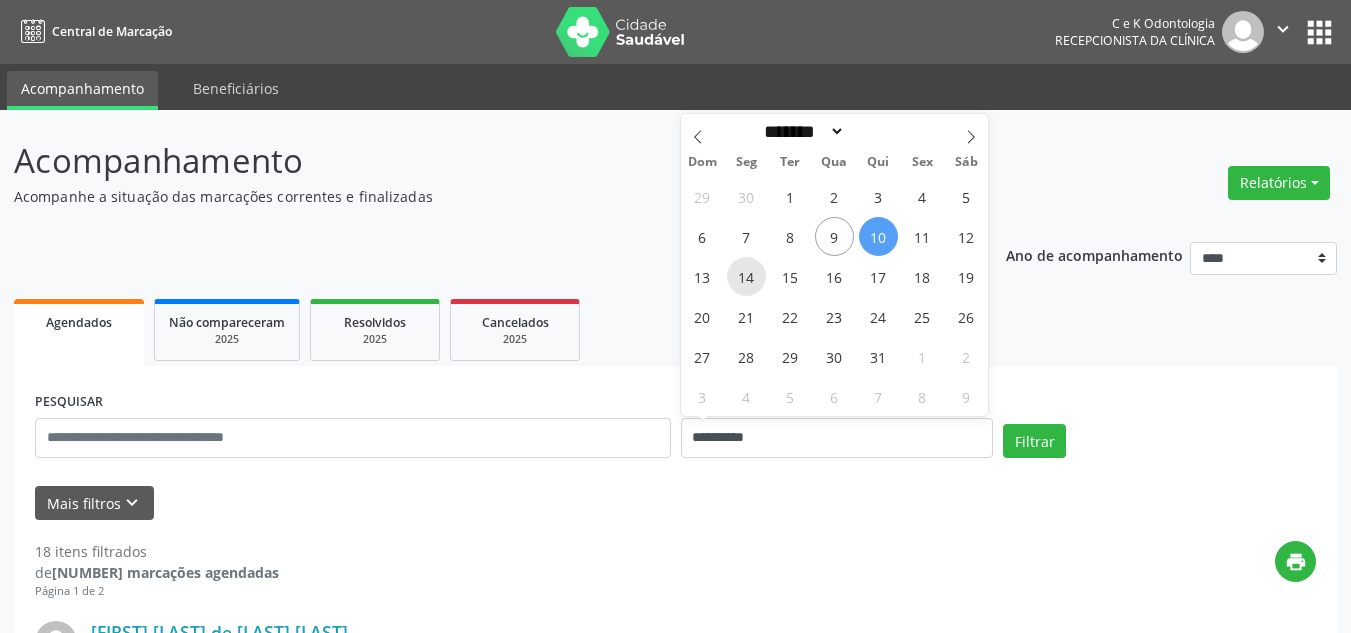 click on "14" at bounding box center (746, 276) 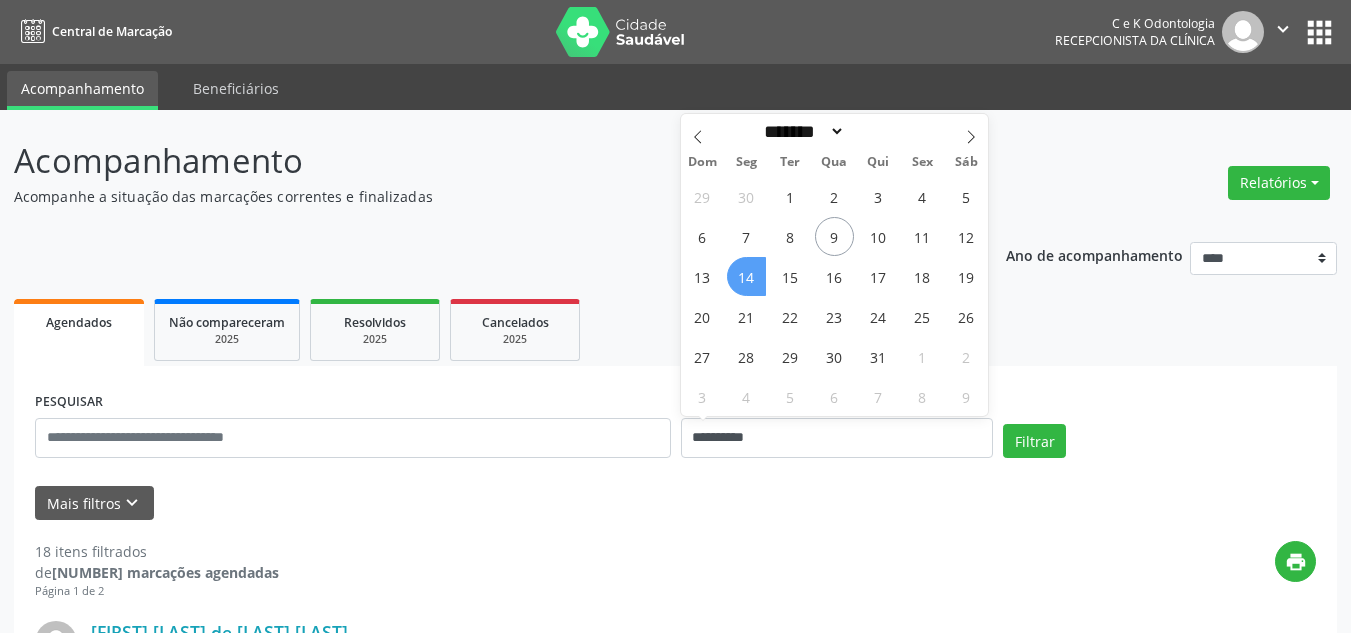 click on "14" at bounding box center (746, 276) 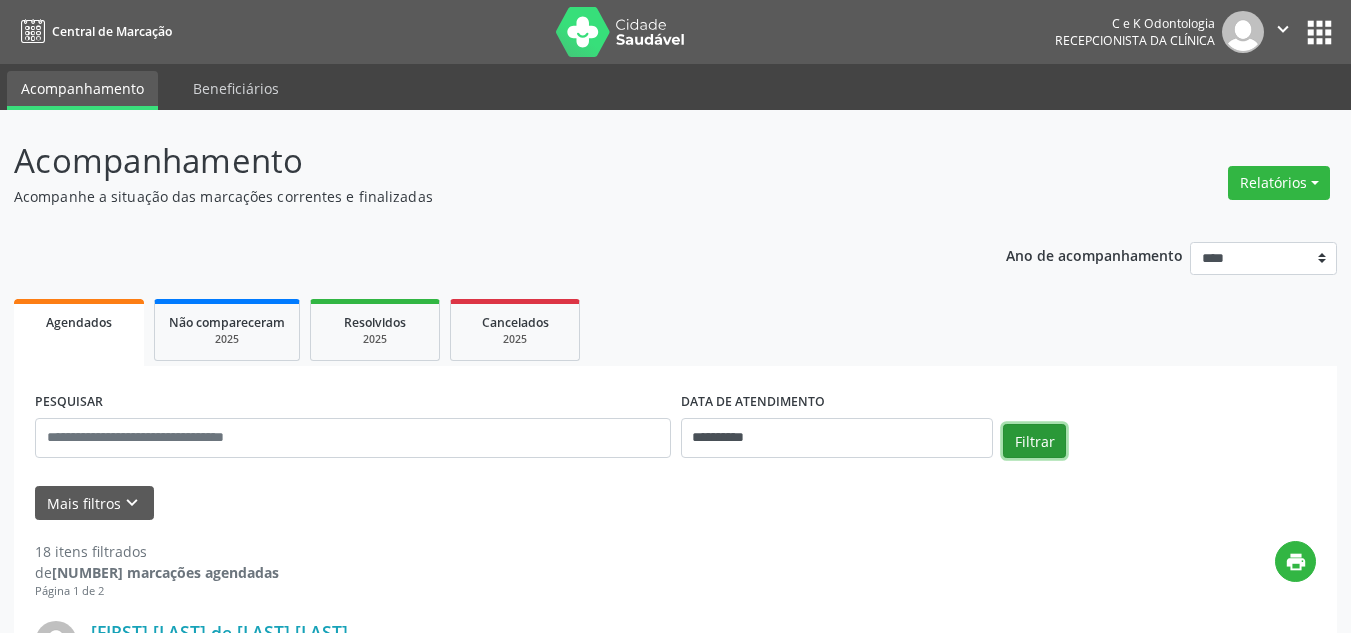 click on "Filtrar" at bounding box center [1034, 441] 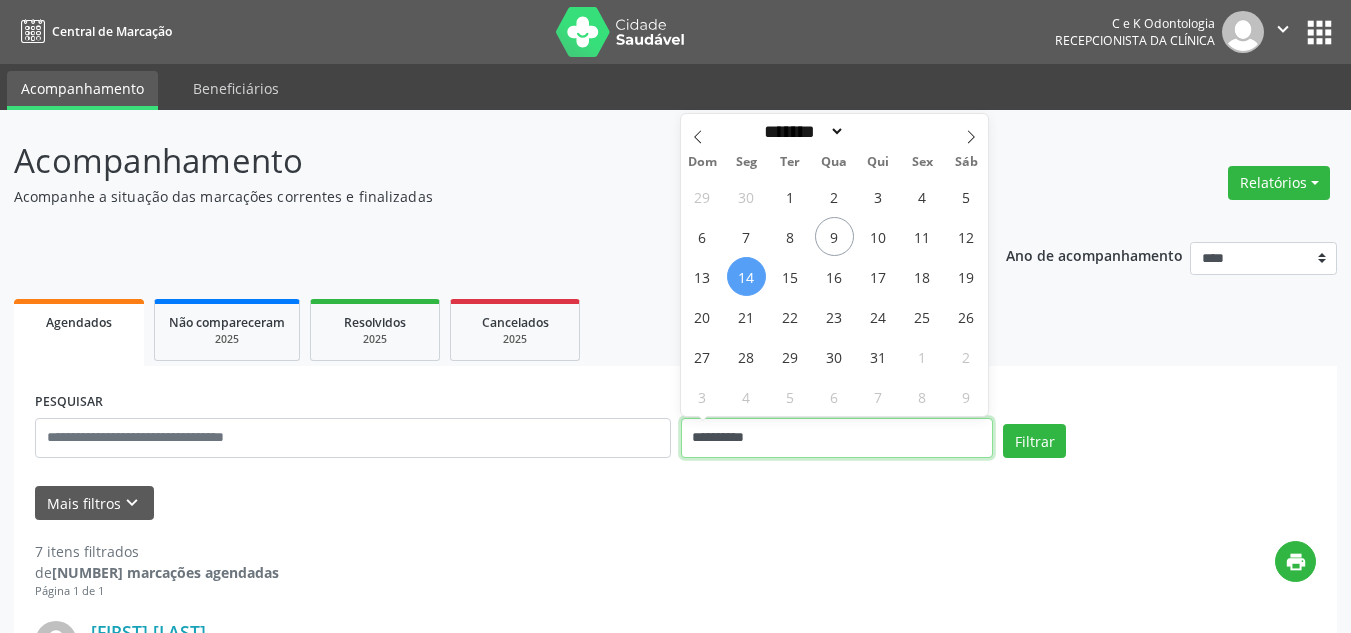 click on "**********" at bounding box center (837, 438) 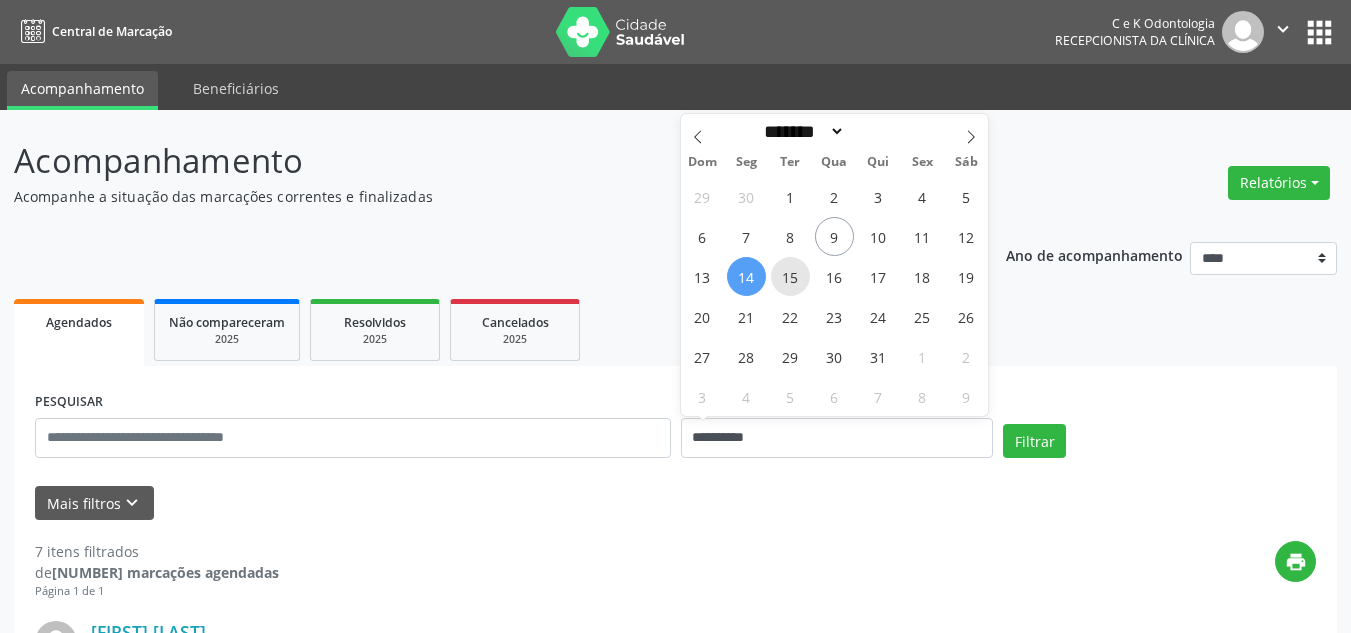 click on "15" at bounding box center [790, 276] 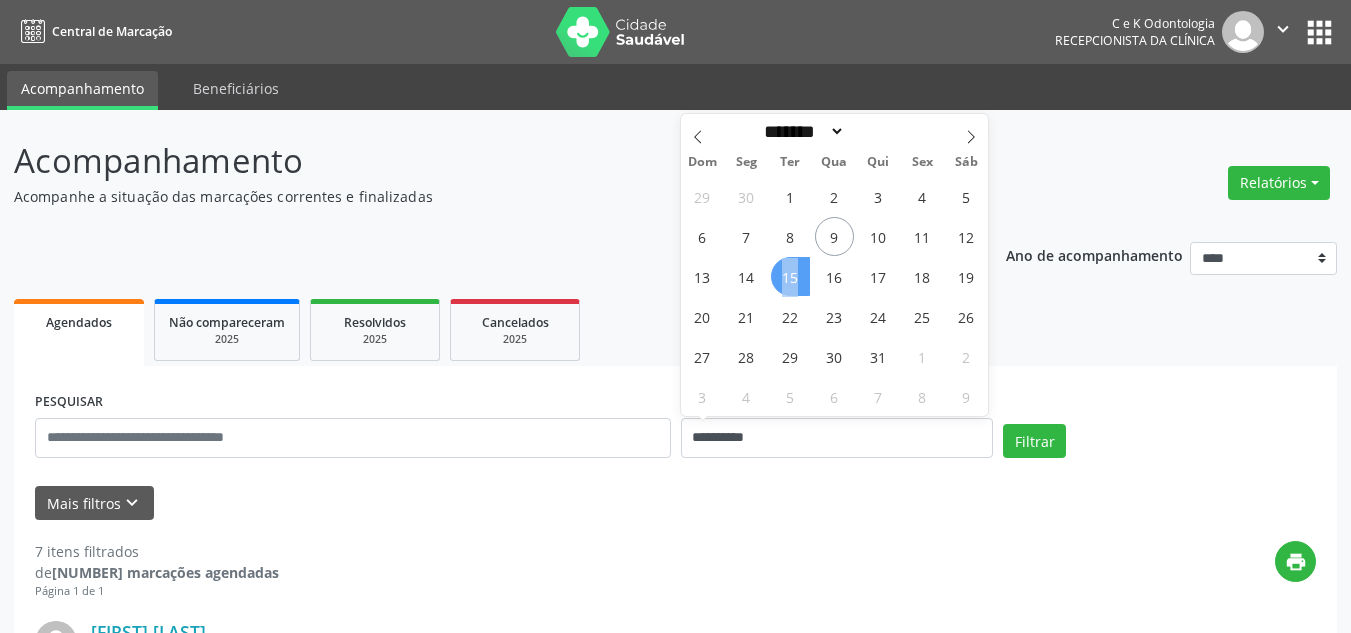 click on "15" at bounding box center (790, 276) 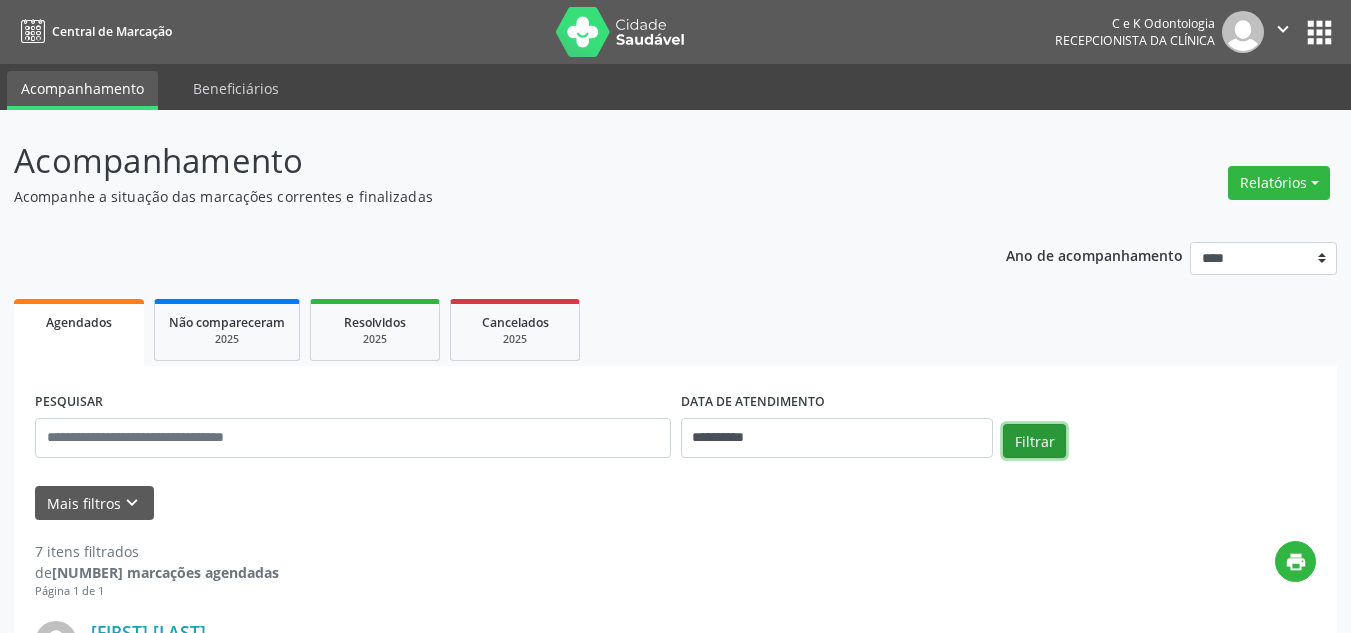 click on "Filtrar" at bounding box center (1034, 441) 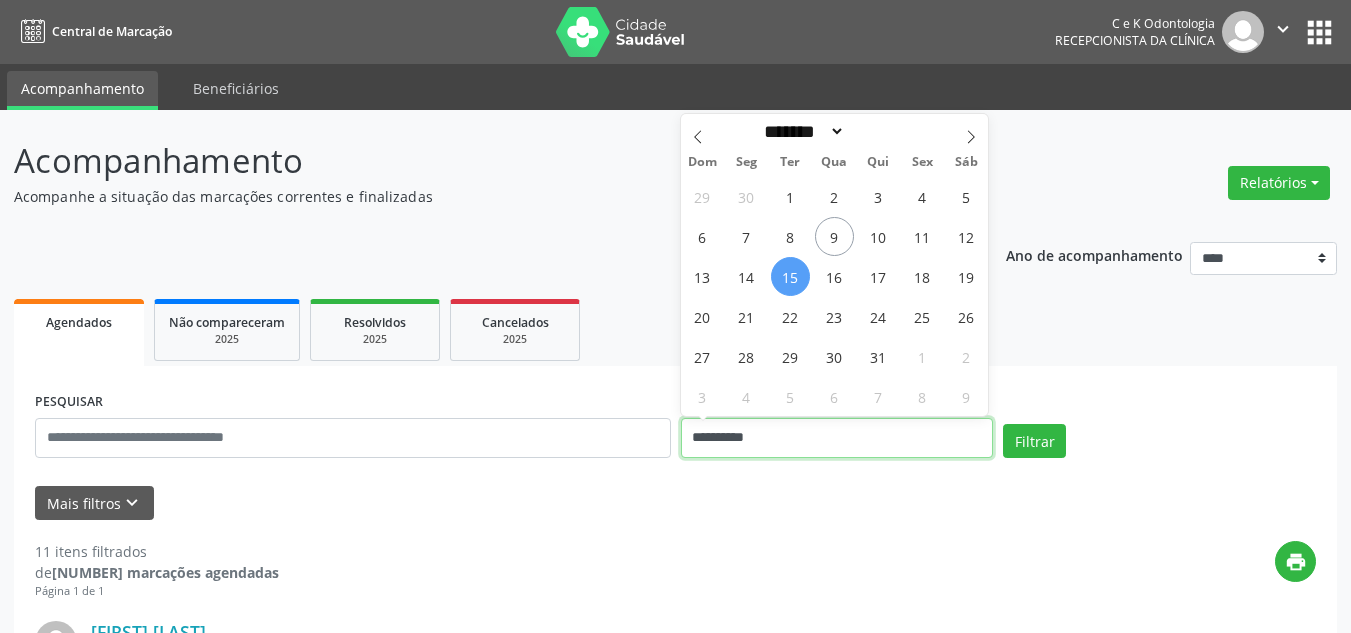 click on "**********" at bounding box center (837, 438) 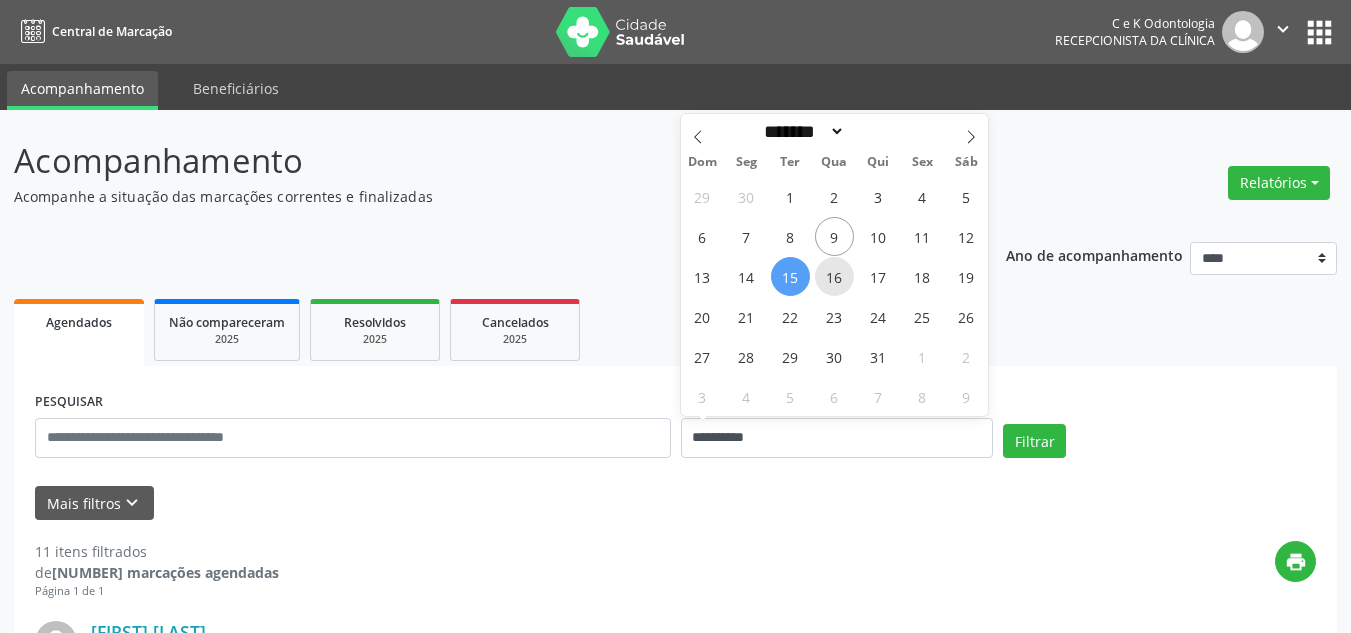 click on "16" at bounding box center [834, 276] 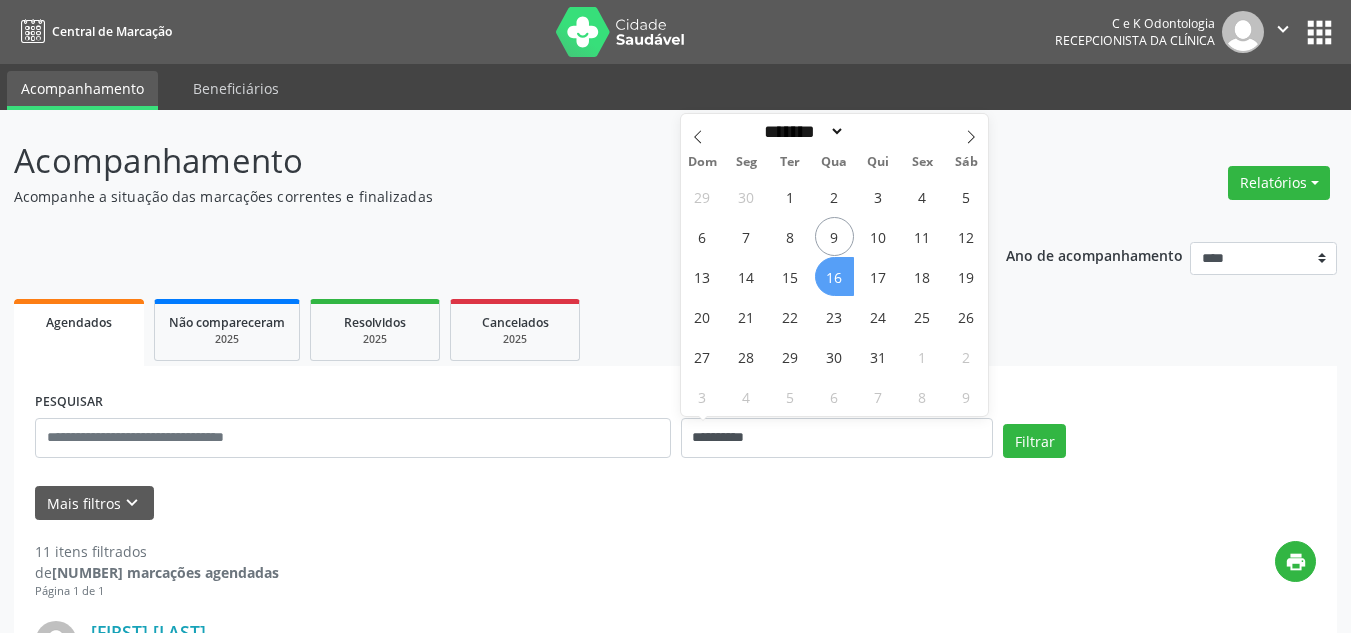 click on "16" at bounding box center (834, 276) 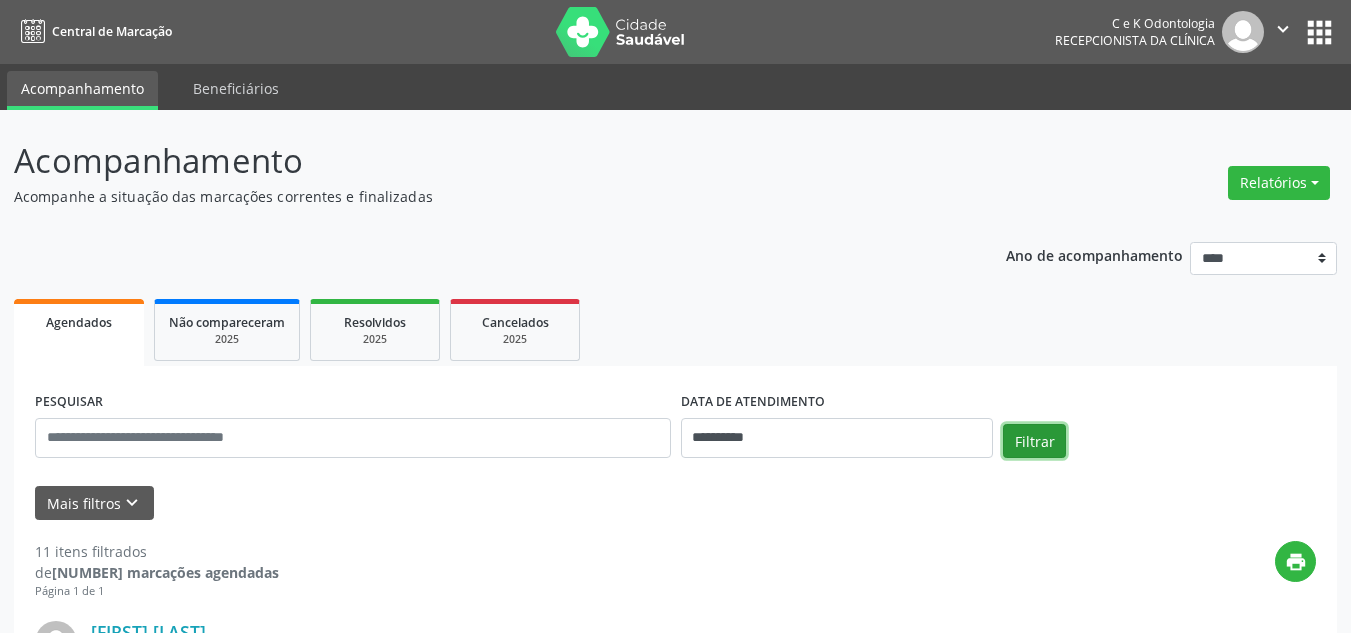 click on "Filtrar" at bounding box center [1034, 441] 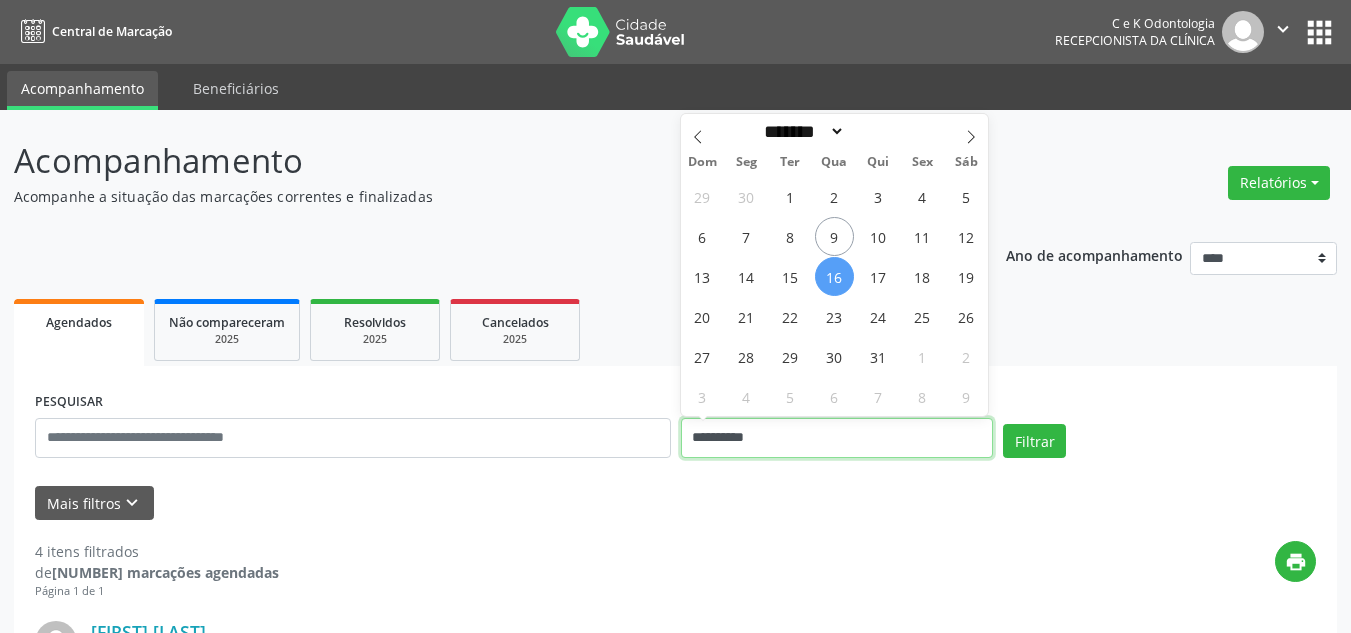 click on "**********" at bounding box center (837, 438) 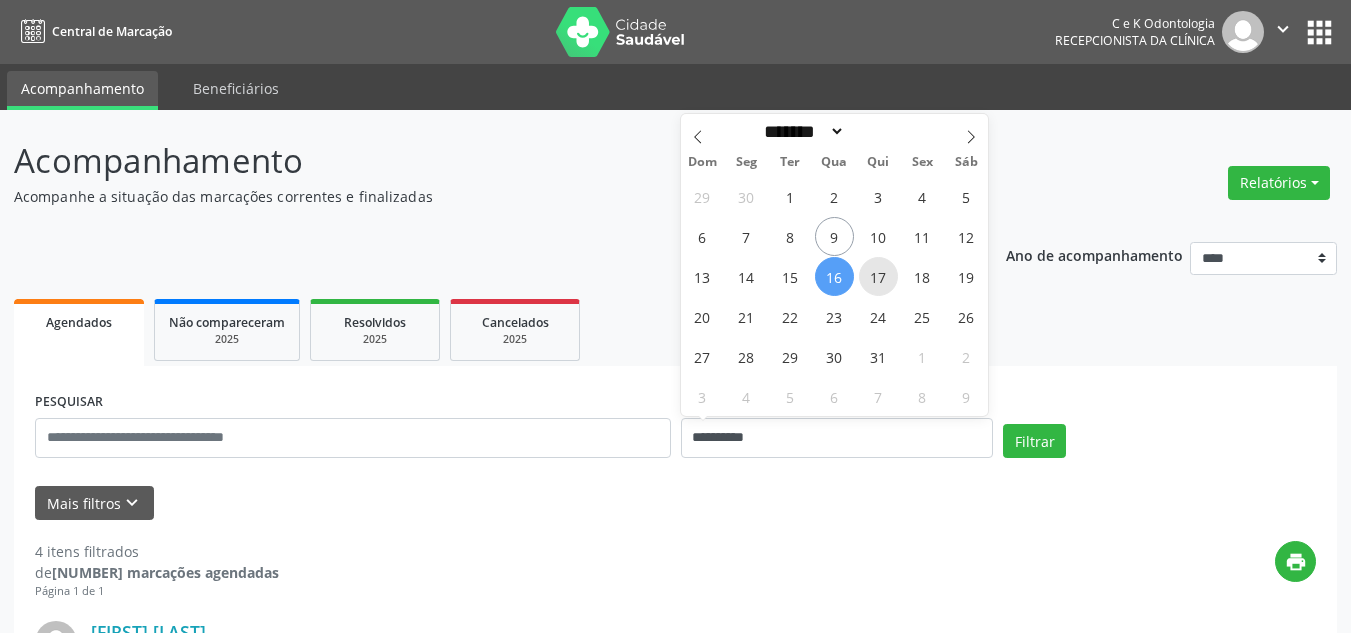 click on "17" at bounding box center [878, 276] 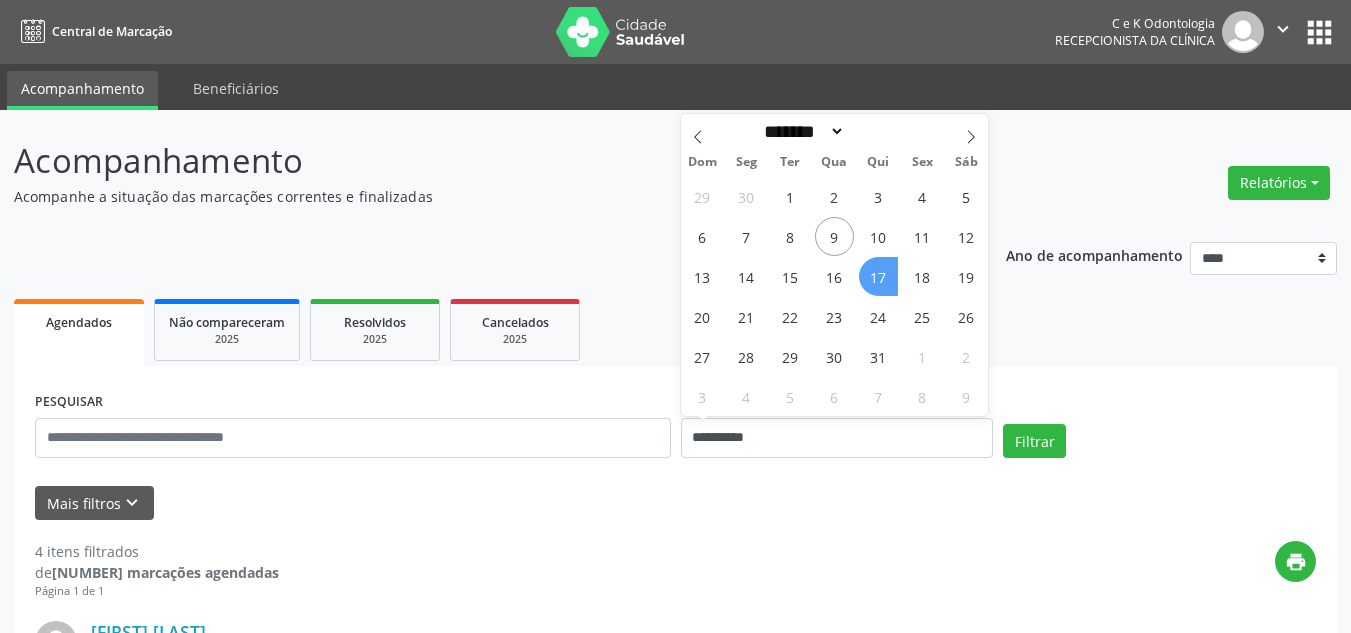 click on "17" at bounding box center (878, 276) 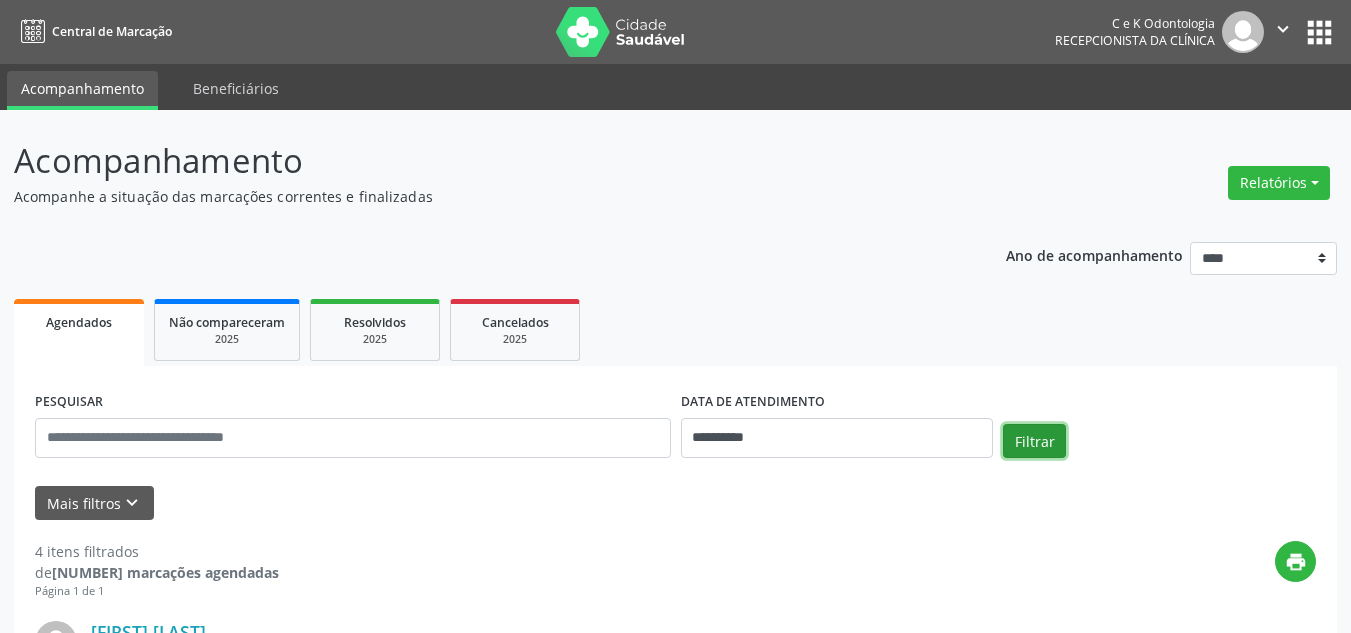 click on "Filtrar" at bounding box center [1034, 441] 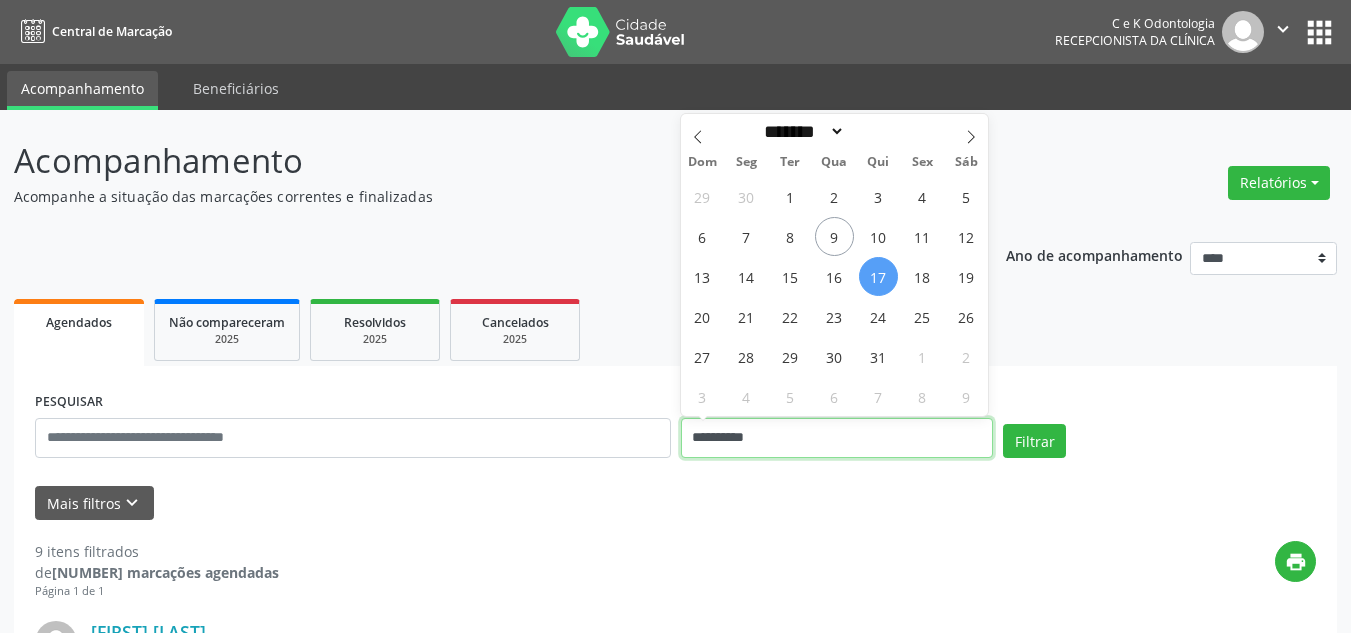 click on "**********" at bounding box center [837, 438] 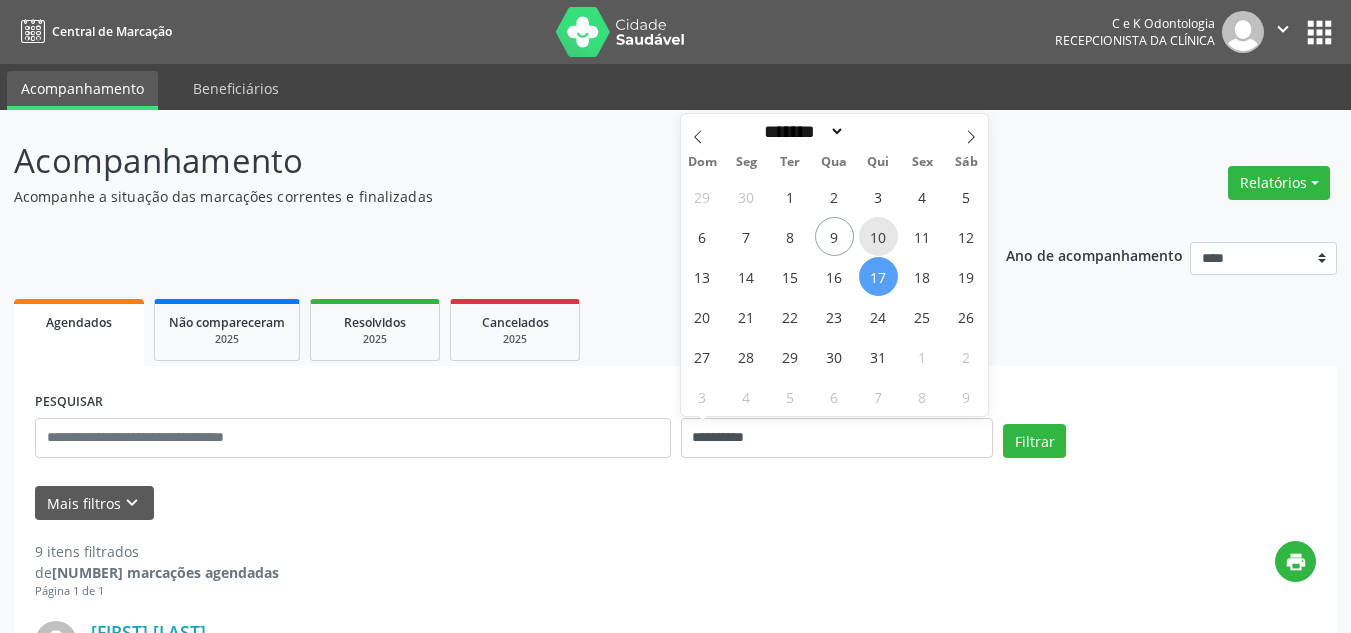 click on "10" at bounding box center (878, 236) 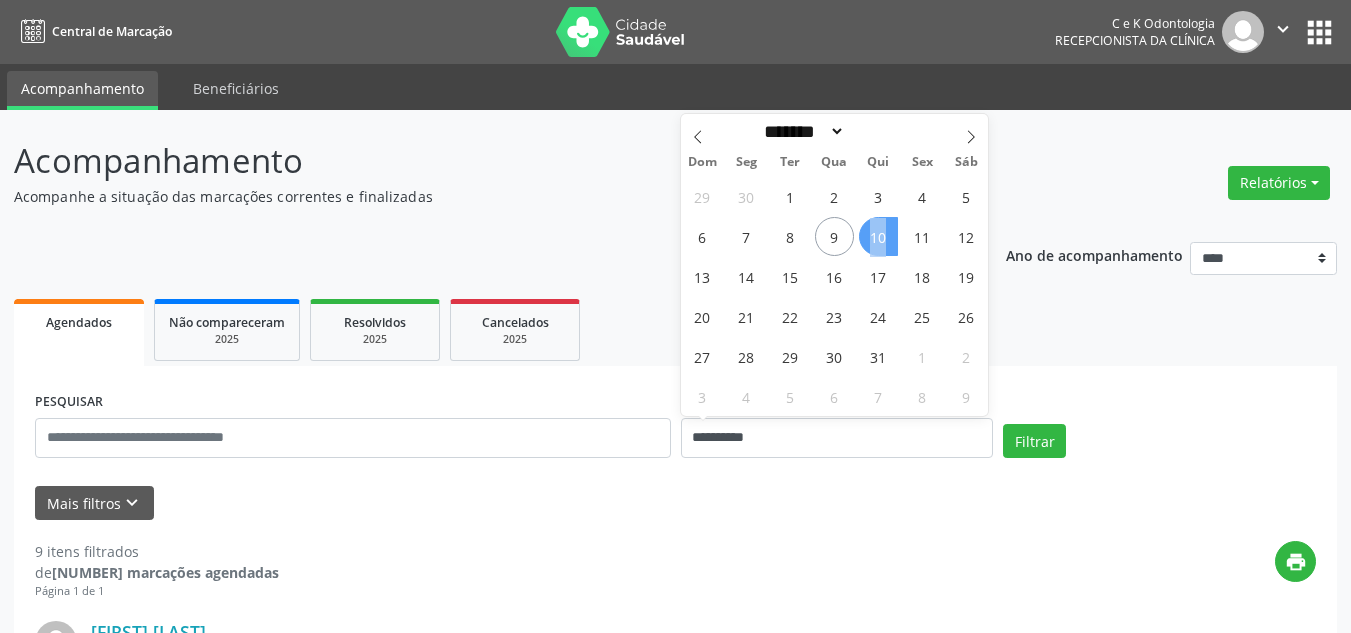 click on "10" at bounding box center [878, 236] 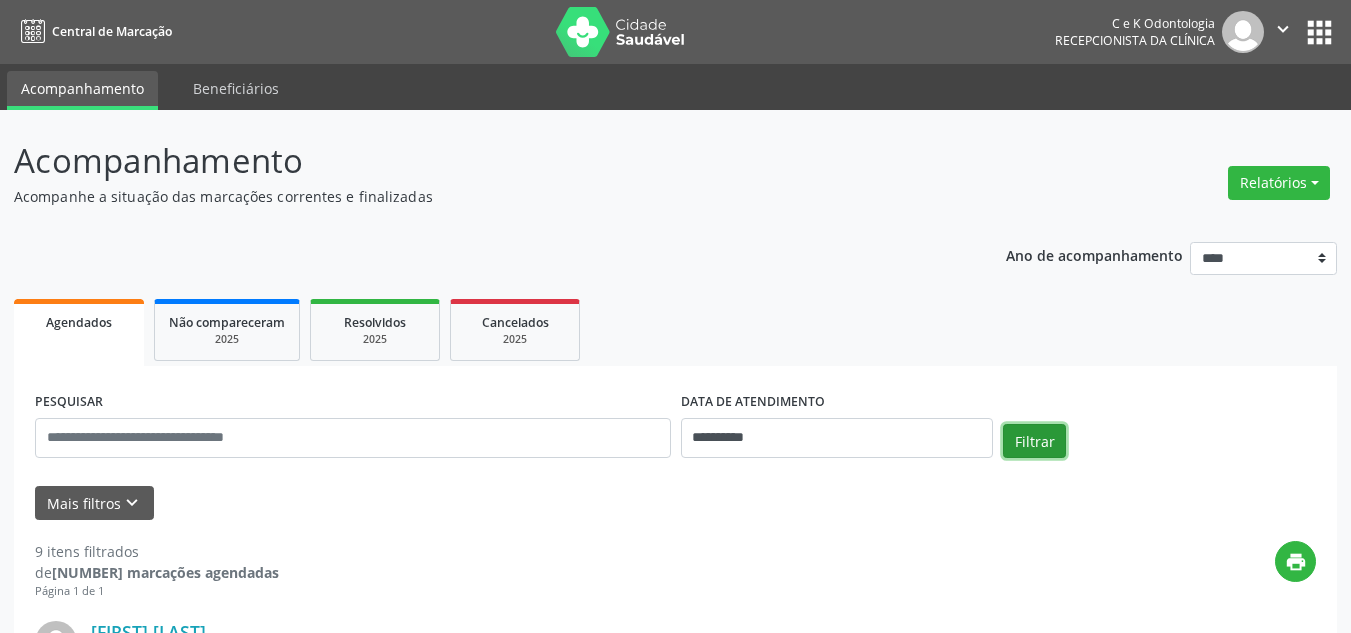 click on "Filtrar" at bounding box center [1034, 441] 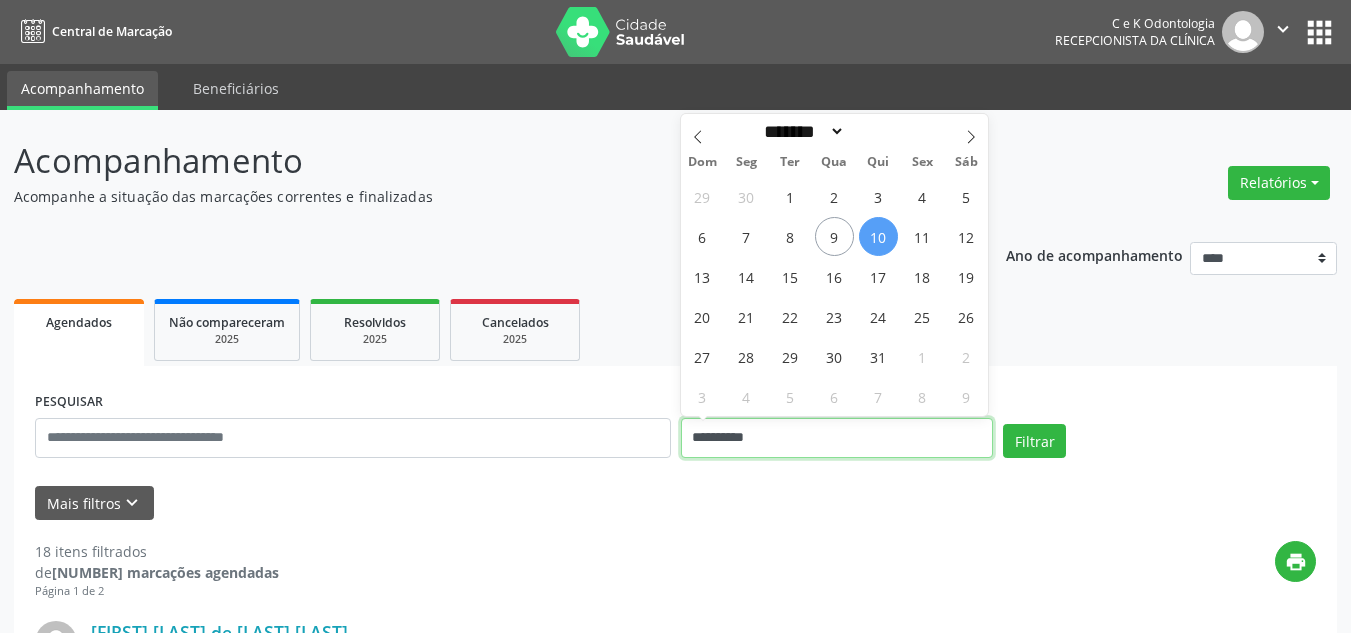 click on "**********" at bounding box center [837, 438] 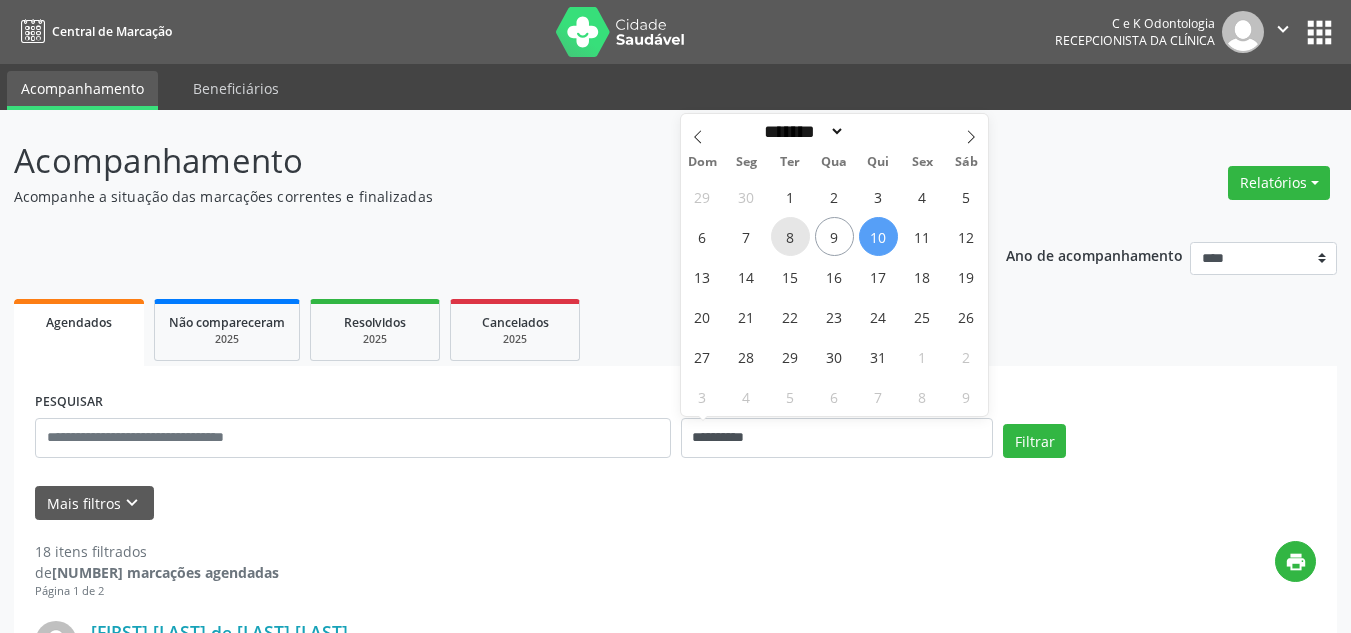 click on "8" at bounding box center (790, 236) 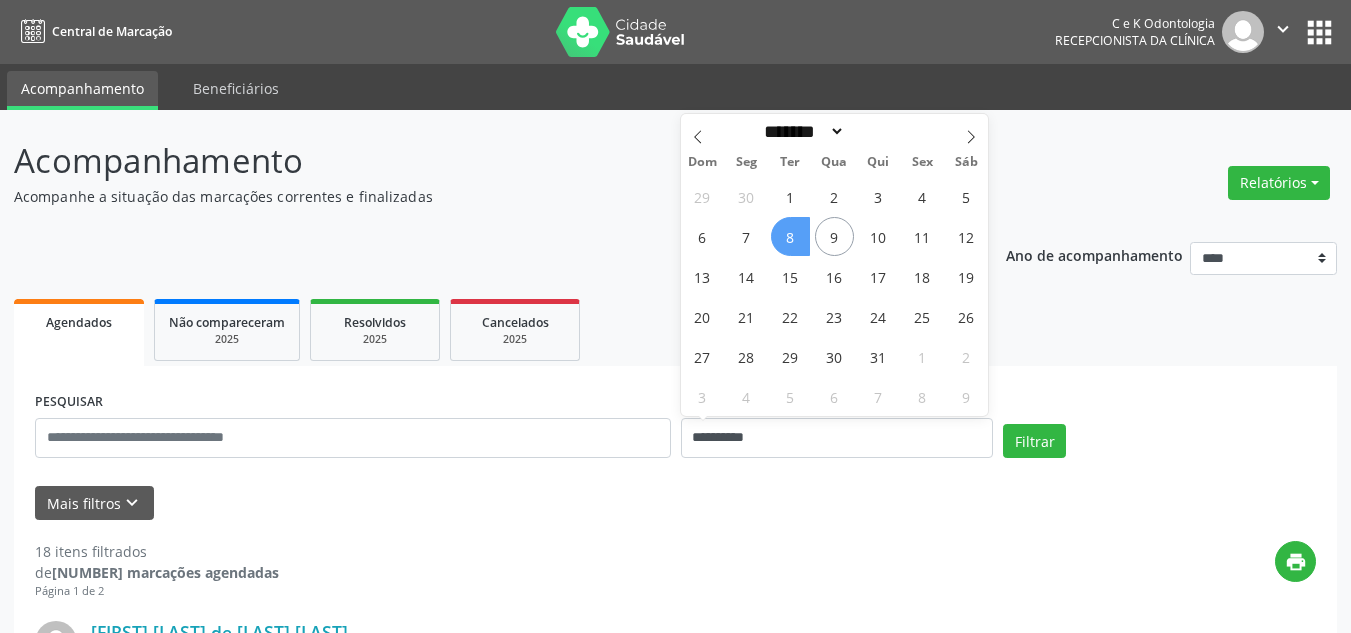 click on "8" at bounding box center [790, 236] 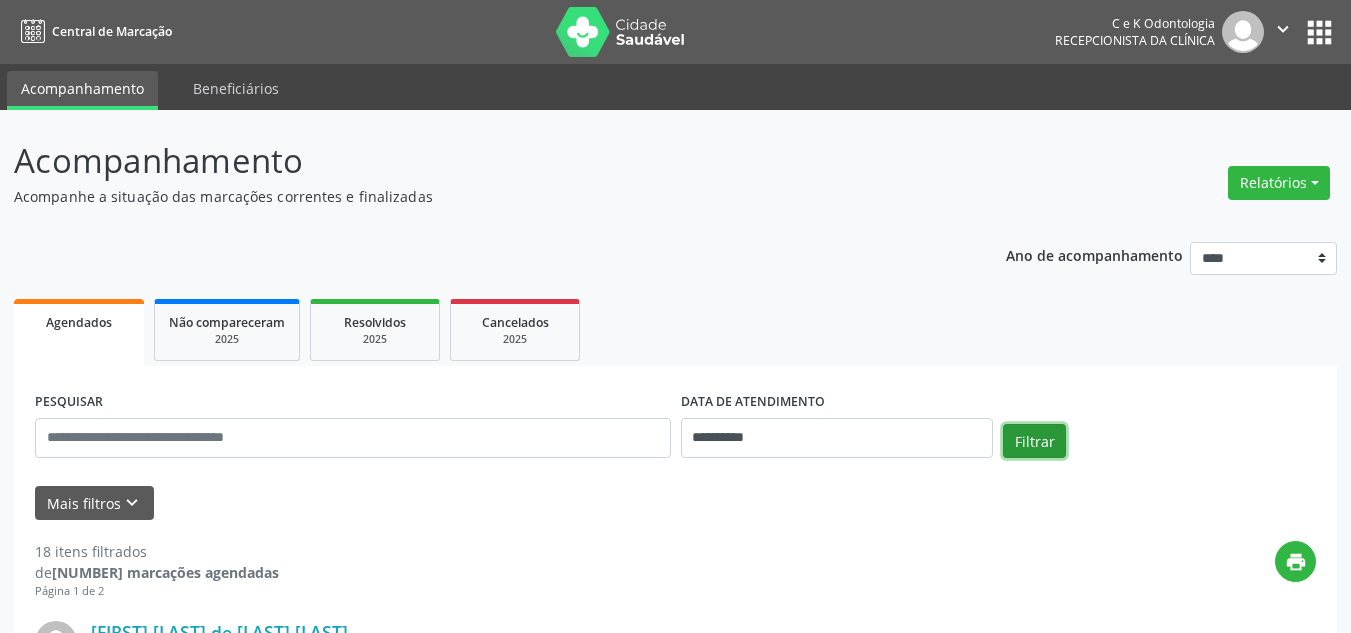 click on "Filtrar" at bounding box center [1034, 441] 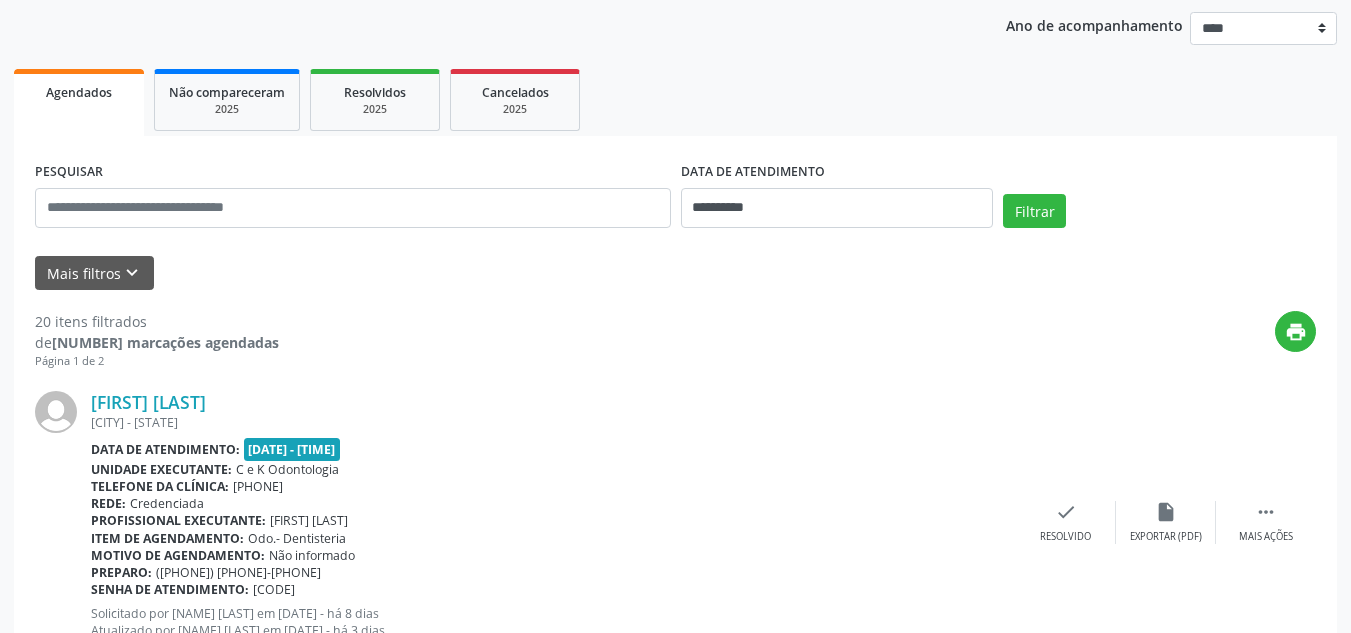 scroll, scrollTop: 300, scrollLeft: 0, axis: vertical 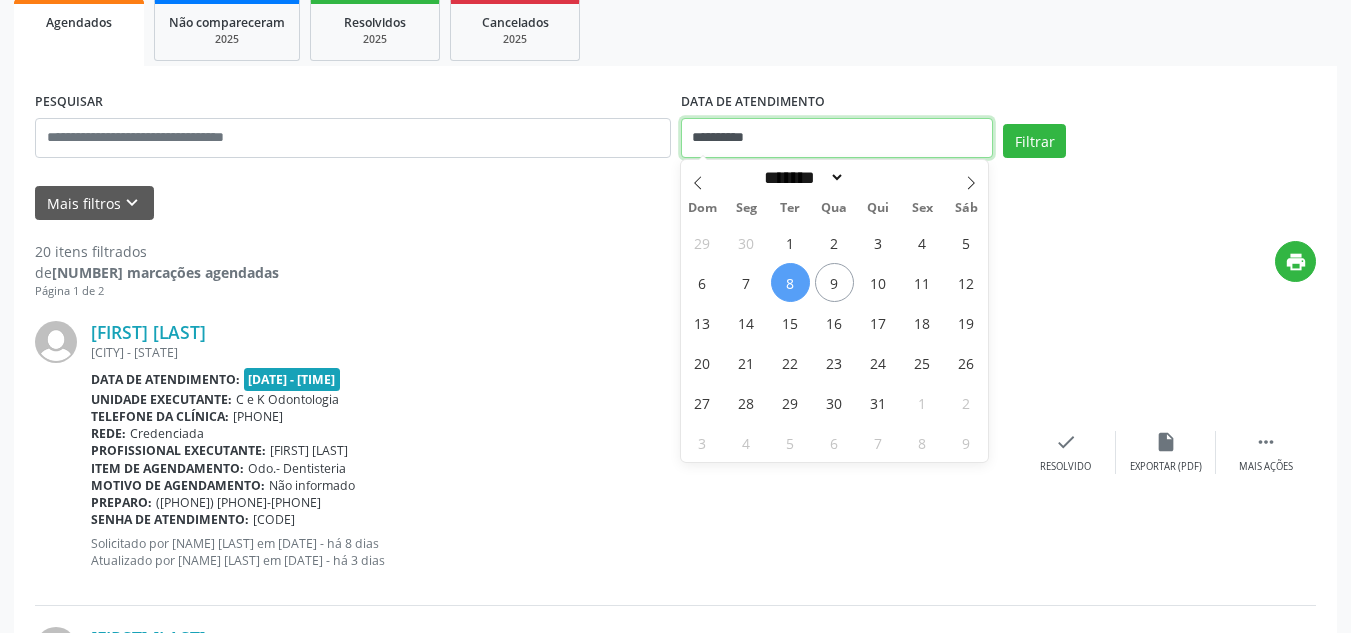 click on "**********" at bounding box center (837, 138) 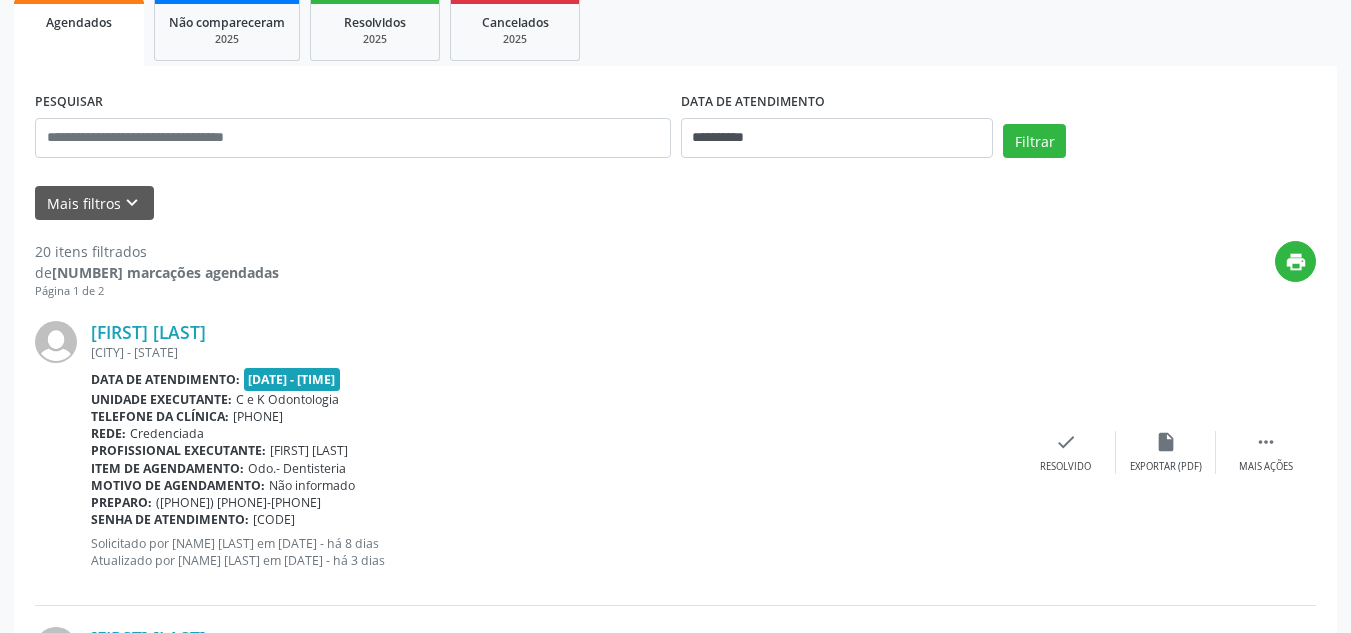 click on "[COUNT] itens filtrados
de
[COUNT] marcações agendadas
Página [PAGE] de [PAGE]
print
[FIRST] [LAST] de [LAST] de [LAST]
[CITY] - [STATE]
Data de atendimento:
[DATE] - [TIME]
Unidade executante:
C e K Odontologia
Telefone da clínica:
([PHONE]) [PHONE]-[PHONE]
Rede:
Credenciada
Profissional executante:
[FIRST] [LAST] de [LAST] de [LAST]
Item de agendamento:
Odo.- Dentisteria
Motivo de agendamento:
Não informado
Preparo:
([PHONE]) [PHONE]-[PHONE]
Senha de atendimento:
[CODE]
Solicitado por [FIRST] [LAST] em [DATE] - há [DAYS] dias
Atualizado por [FIRST] [LAST] em [DATE] - há [DAYS] dias

Mais ações
insert_drive_file
Exportar (PDF)
check
Resolvido
[FIRST] [LAST] de [LAST] Xavier
Rede:" at bounding box center (675, 2571) 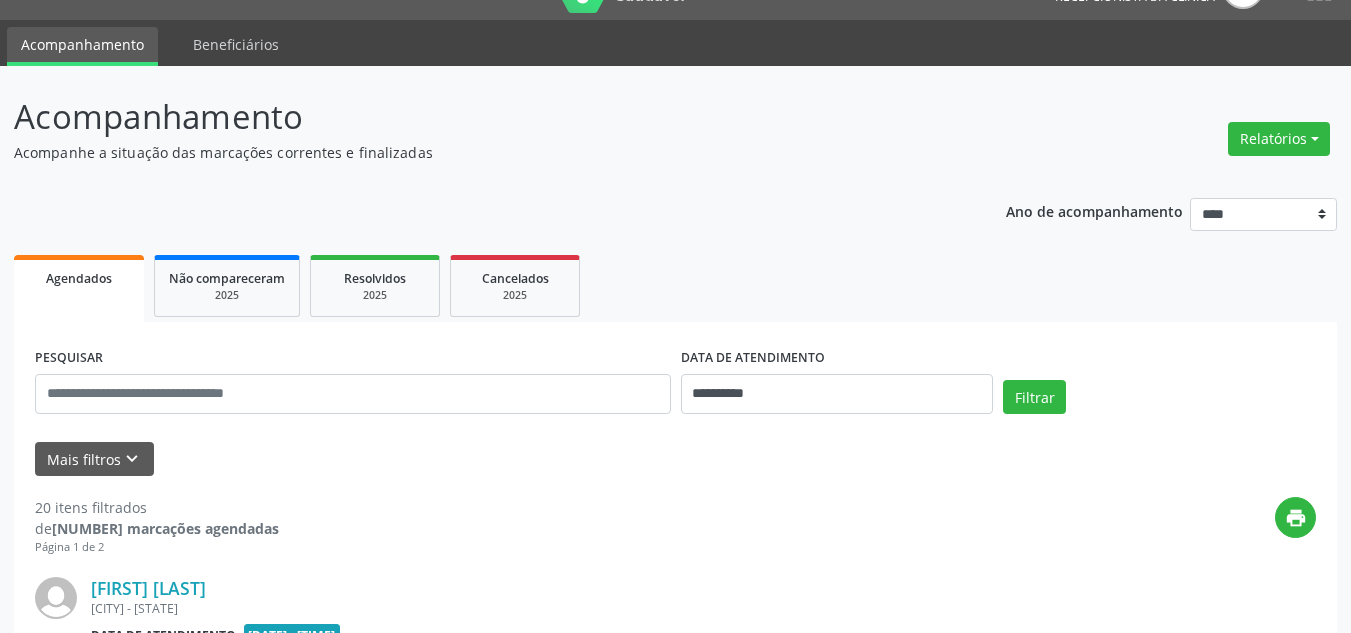 scroll, scrollTop: 0, scrollLeft: 0, axis: both 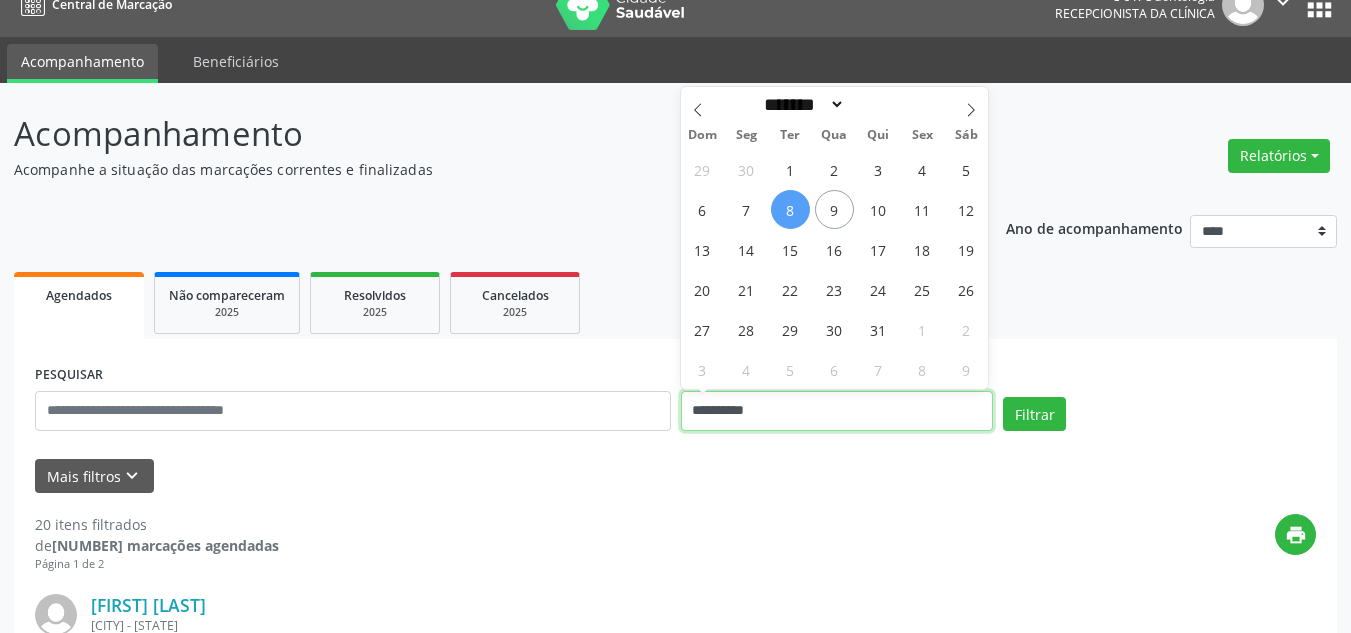 click on "**********" at bounding box center [837, 411] 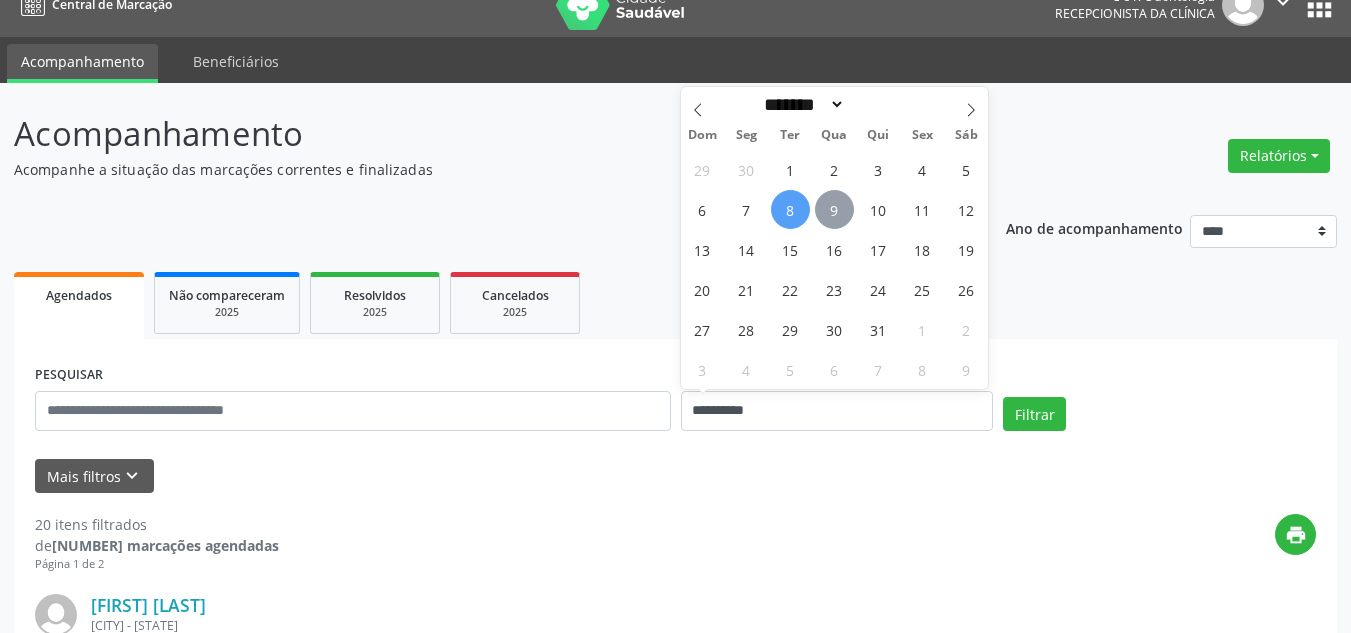 click on "9" at bounding box center [834, 209] 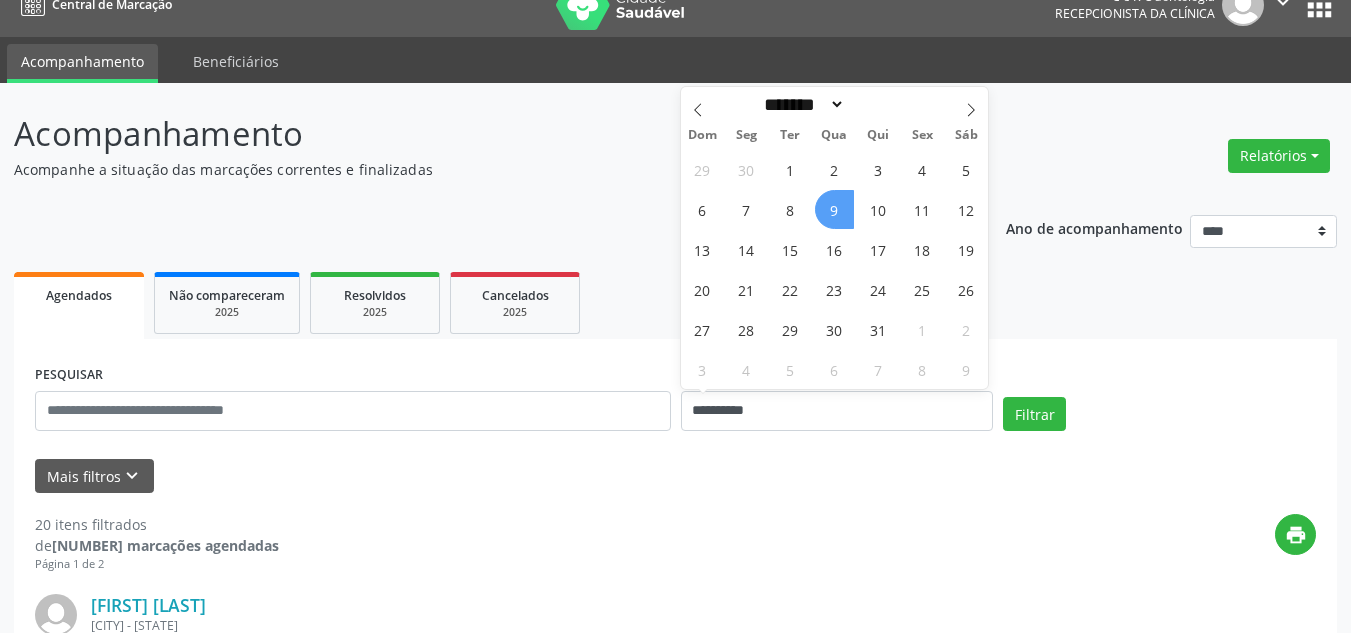 click on "9" at bounding box center (834, 209) 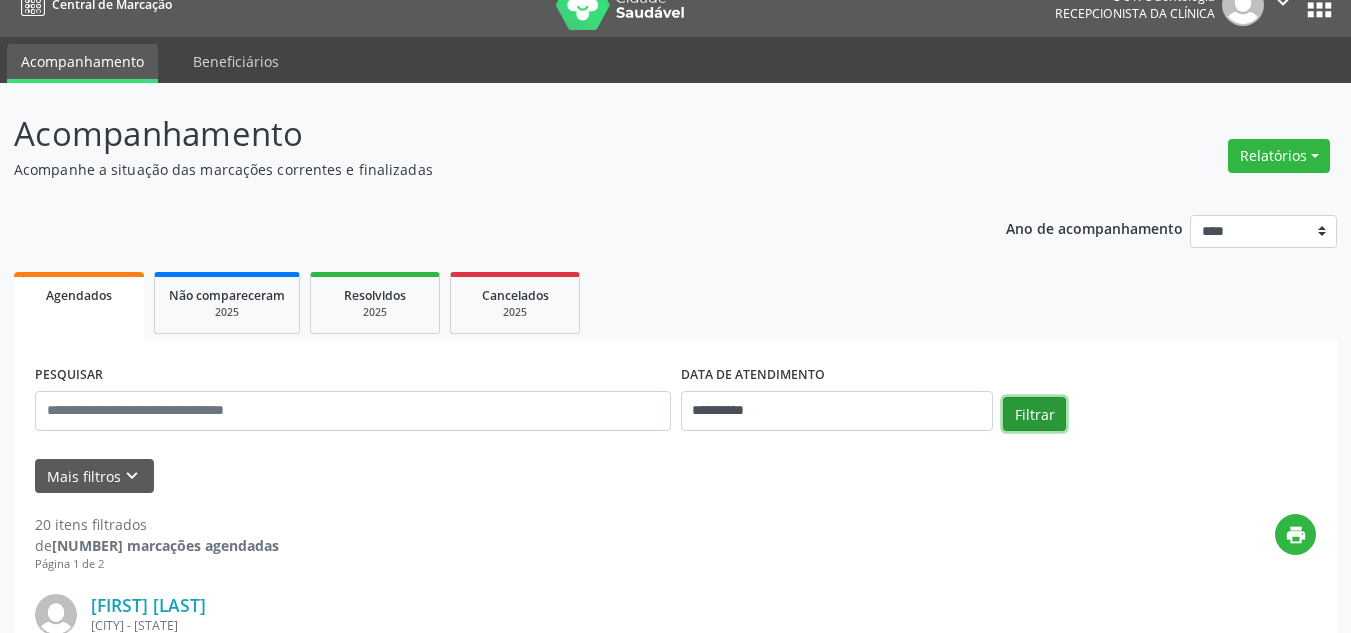 click on "Filtrar" at bounding box center [1034, 414] 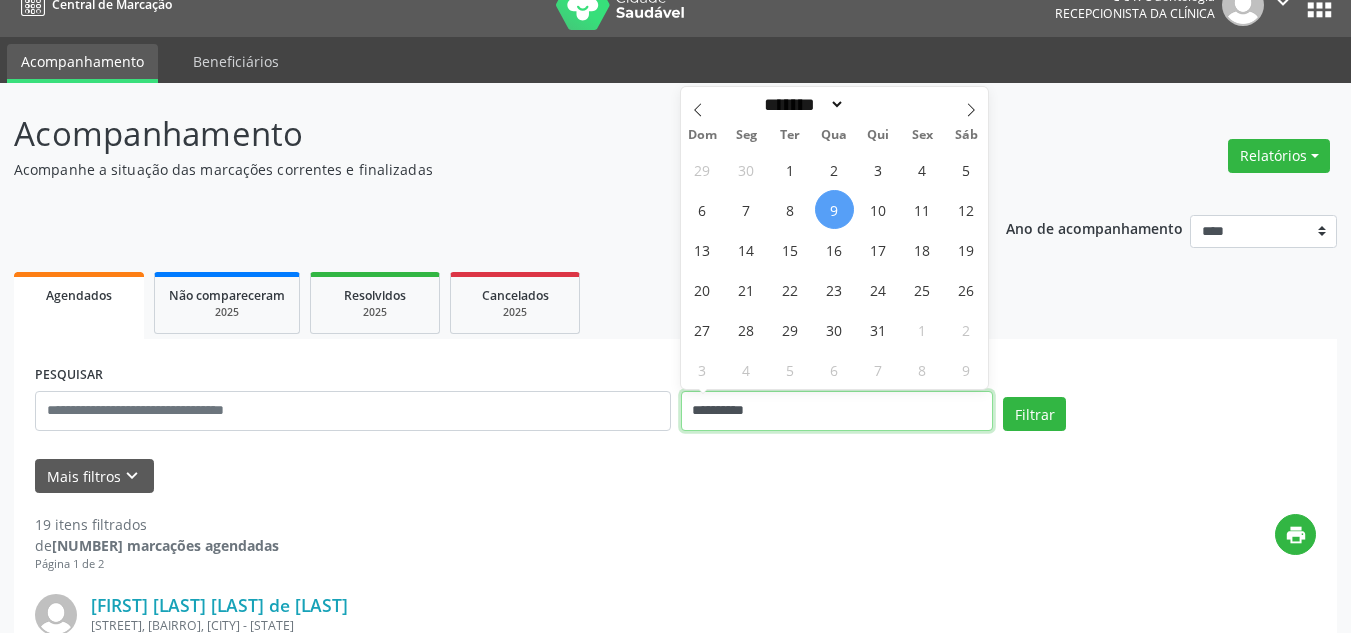 click on "**********" at bounding box center (837, 411) 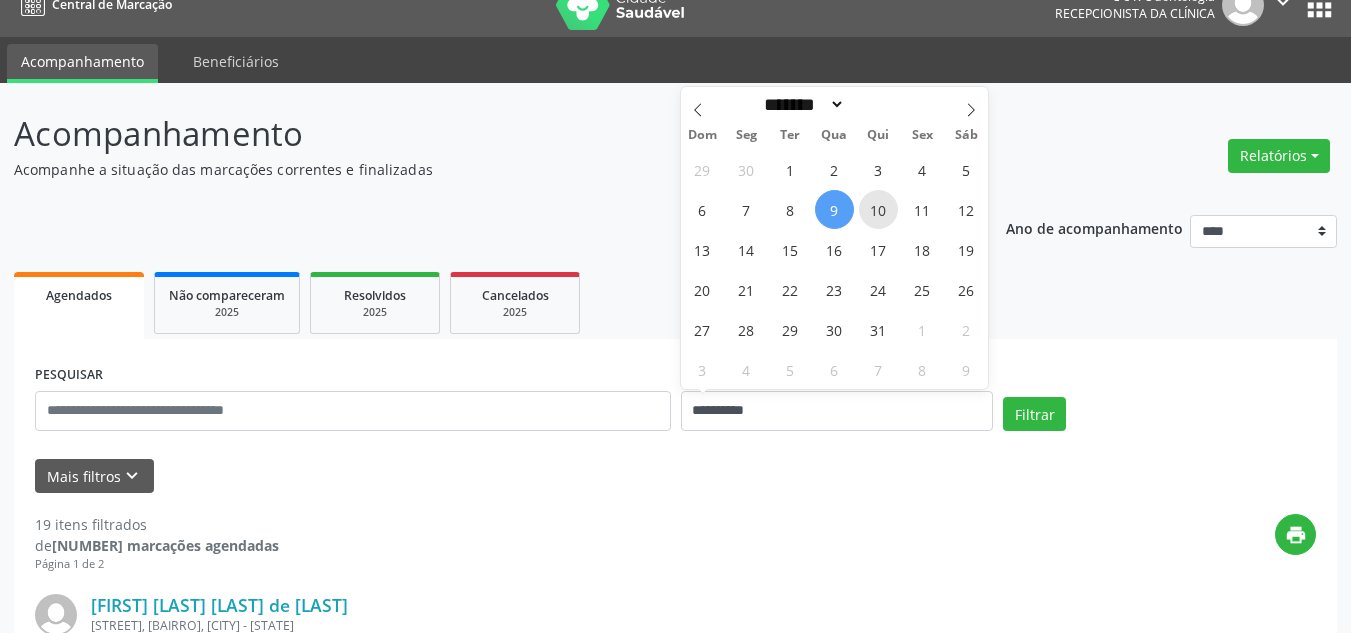 click on "10" at bounding box center [878, 209] 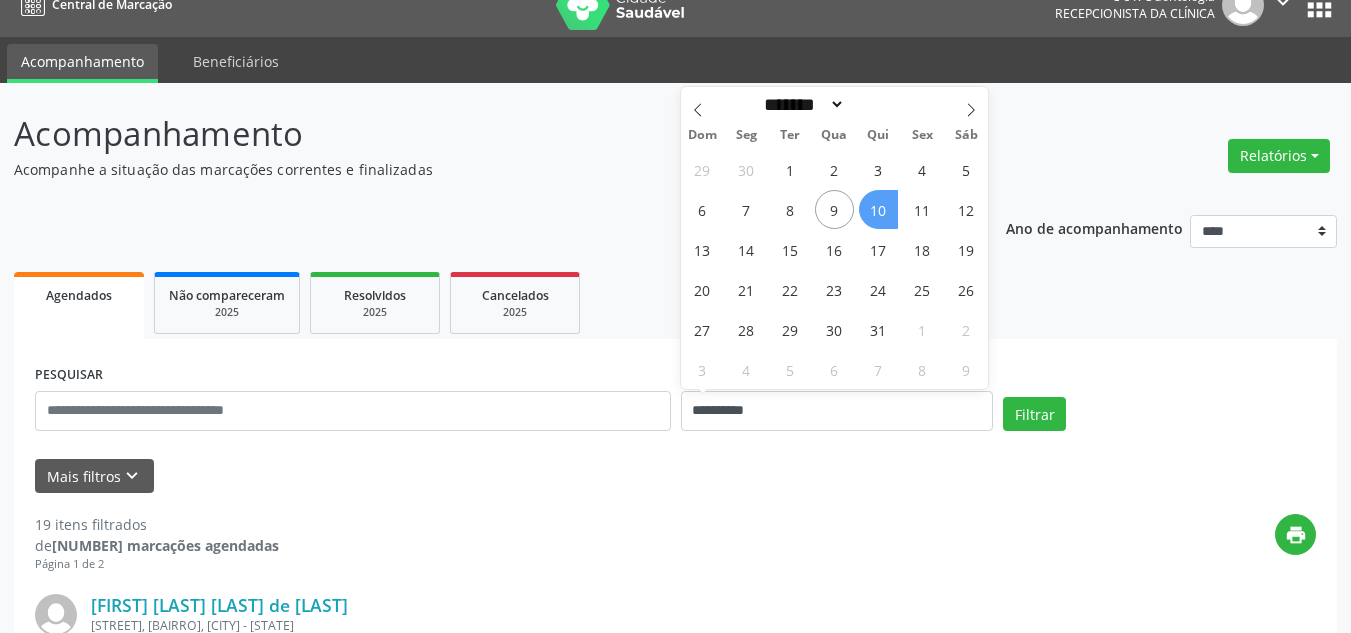 click on "10" at bounding box center (878, 209) 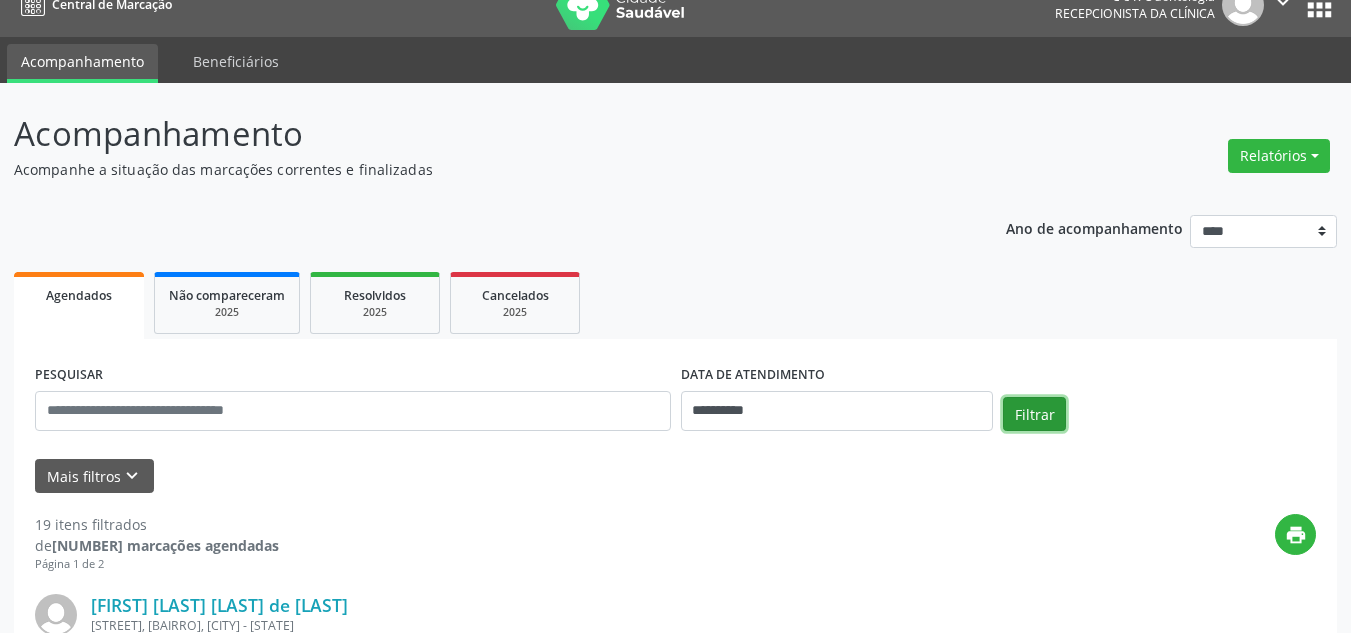 click on "Filtrar" at bounding box center (1034, 414) 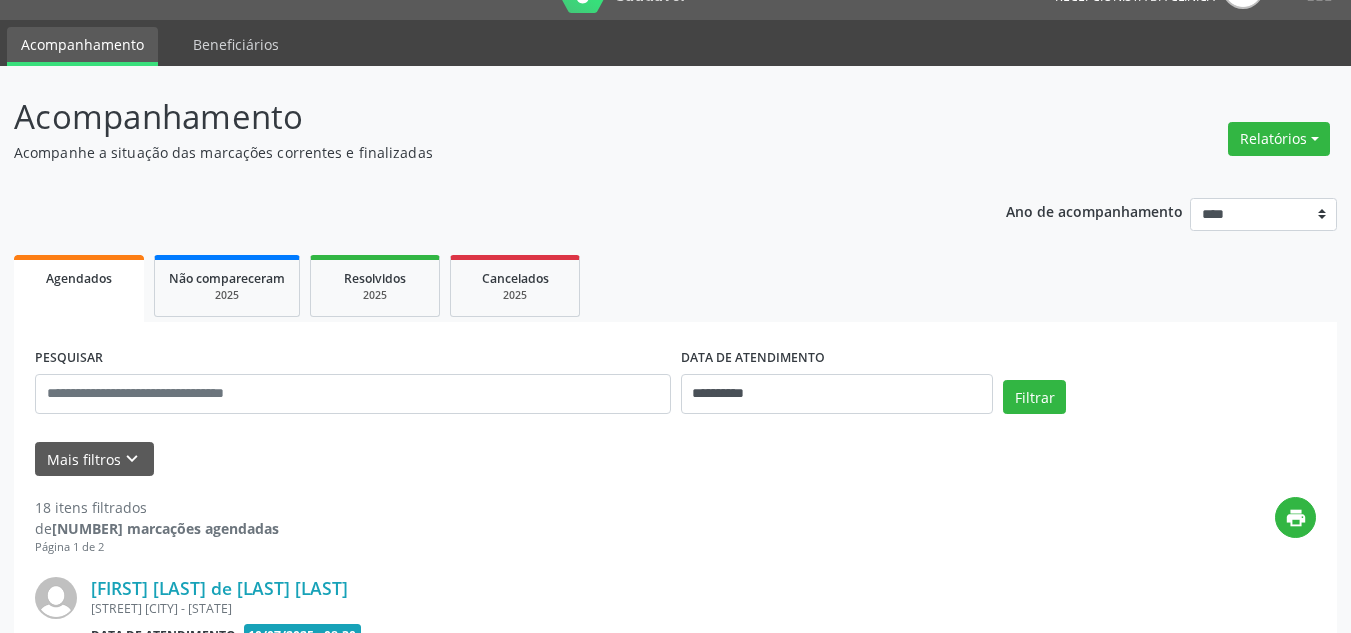 scroll, scrollTop: 53, scrollLeft: 0, axis: vertical 